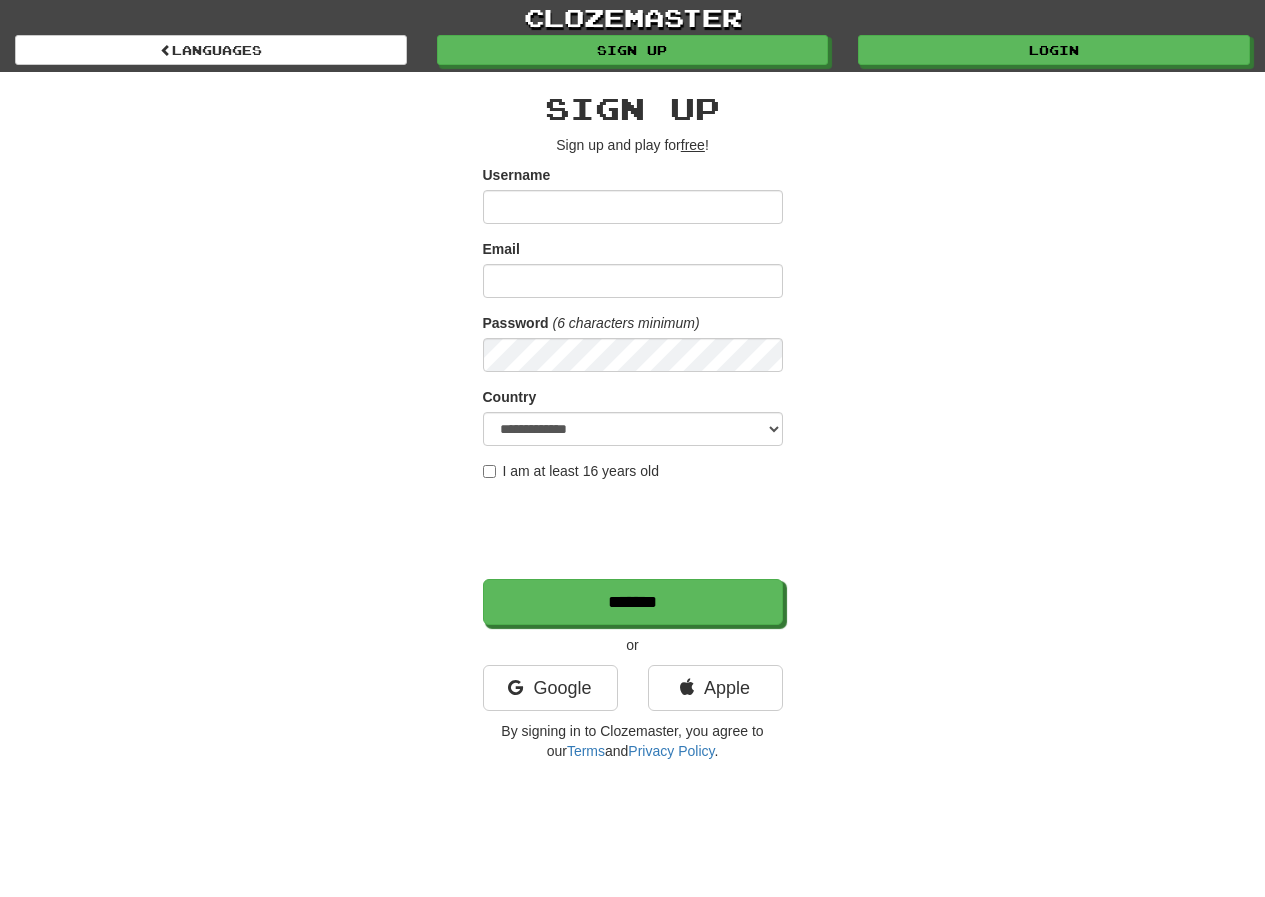 scroll, scrollTop: 0, scrollLeft: 0, axis: both 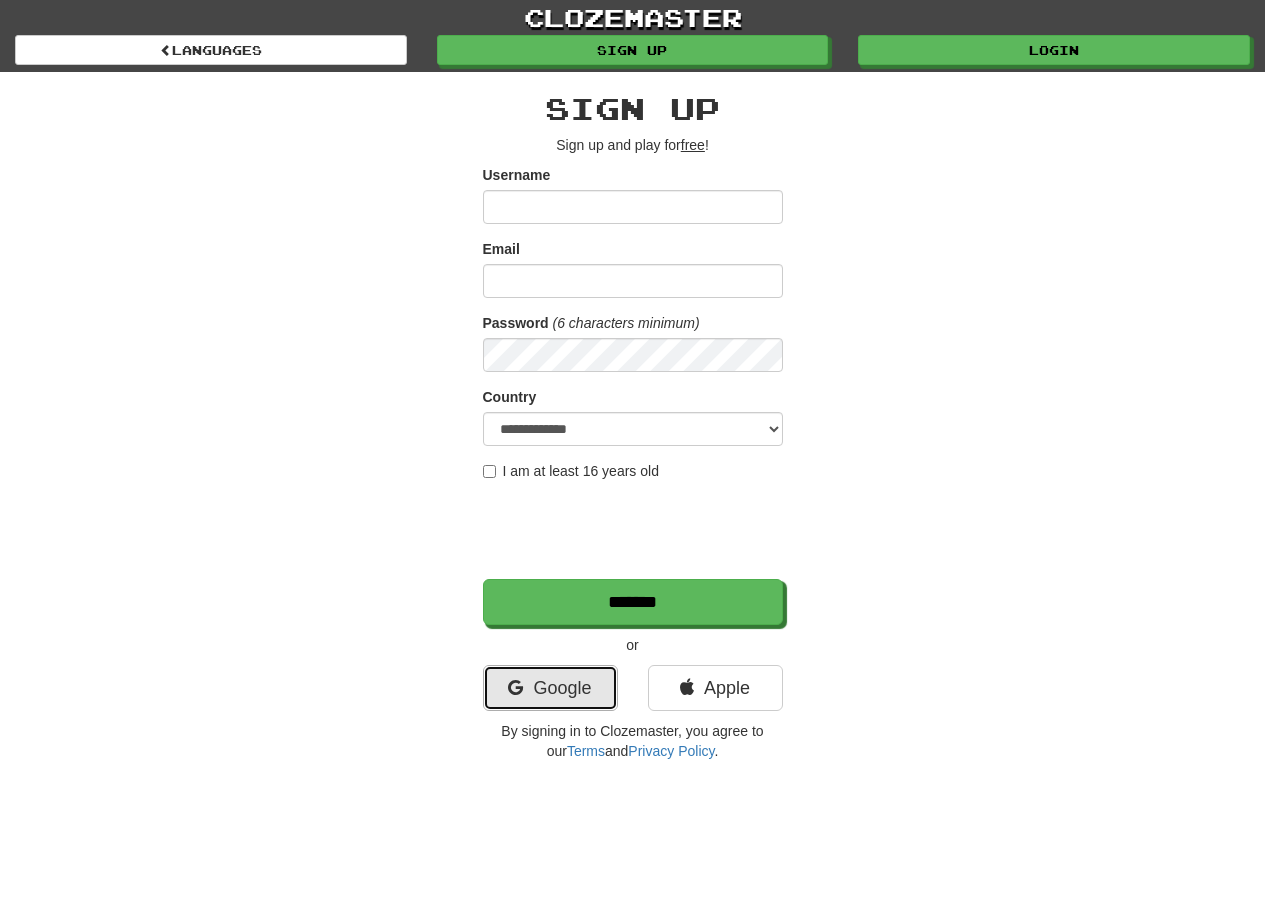 click on "Google" at bounding box center (550, 688) 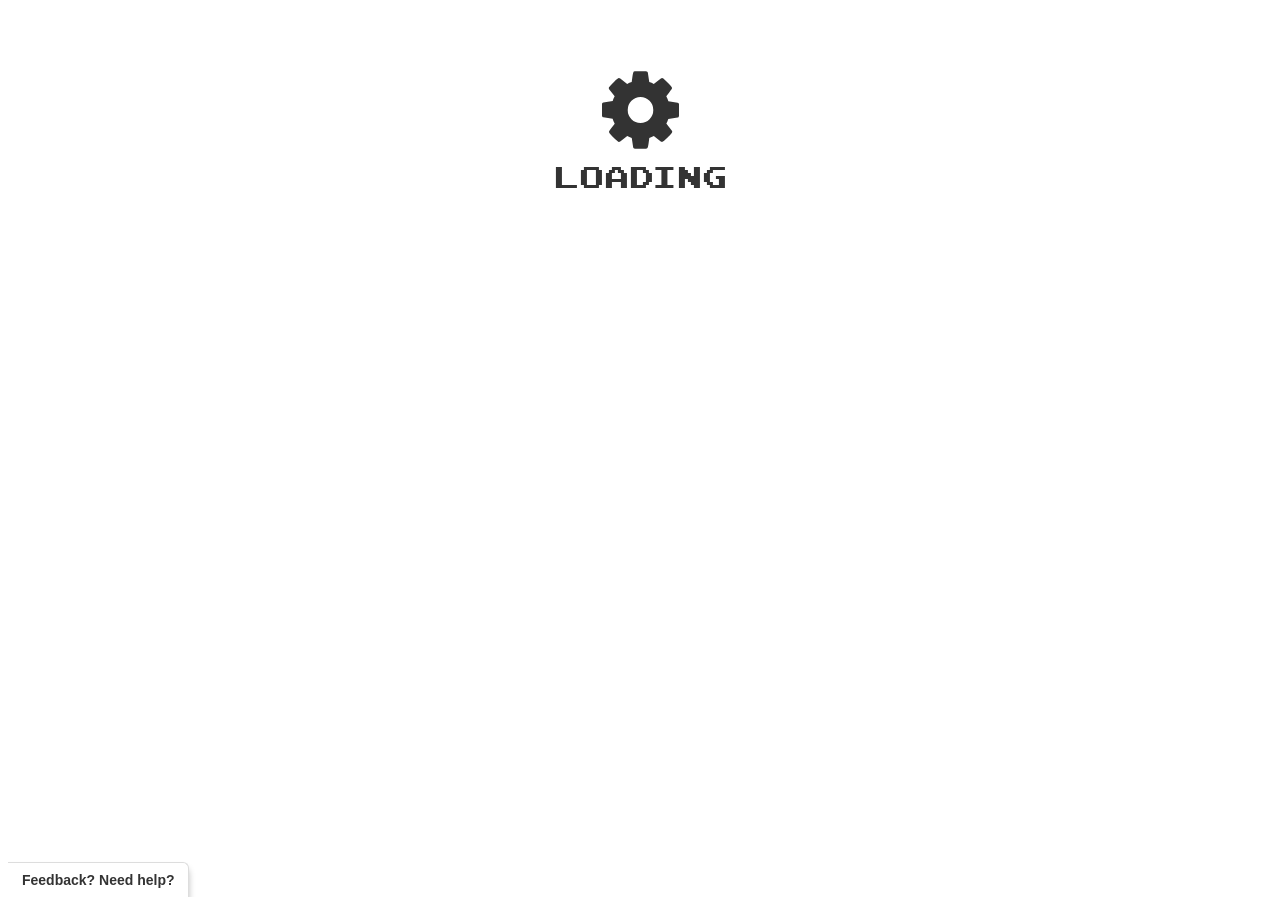 scroll, scrollTop: 0, scrollLeft: 0, axis: both 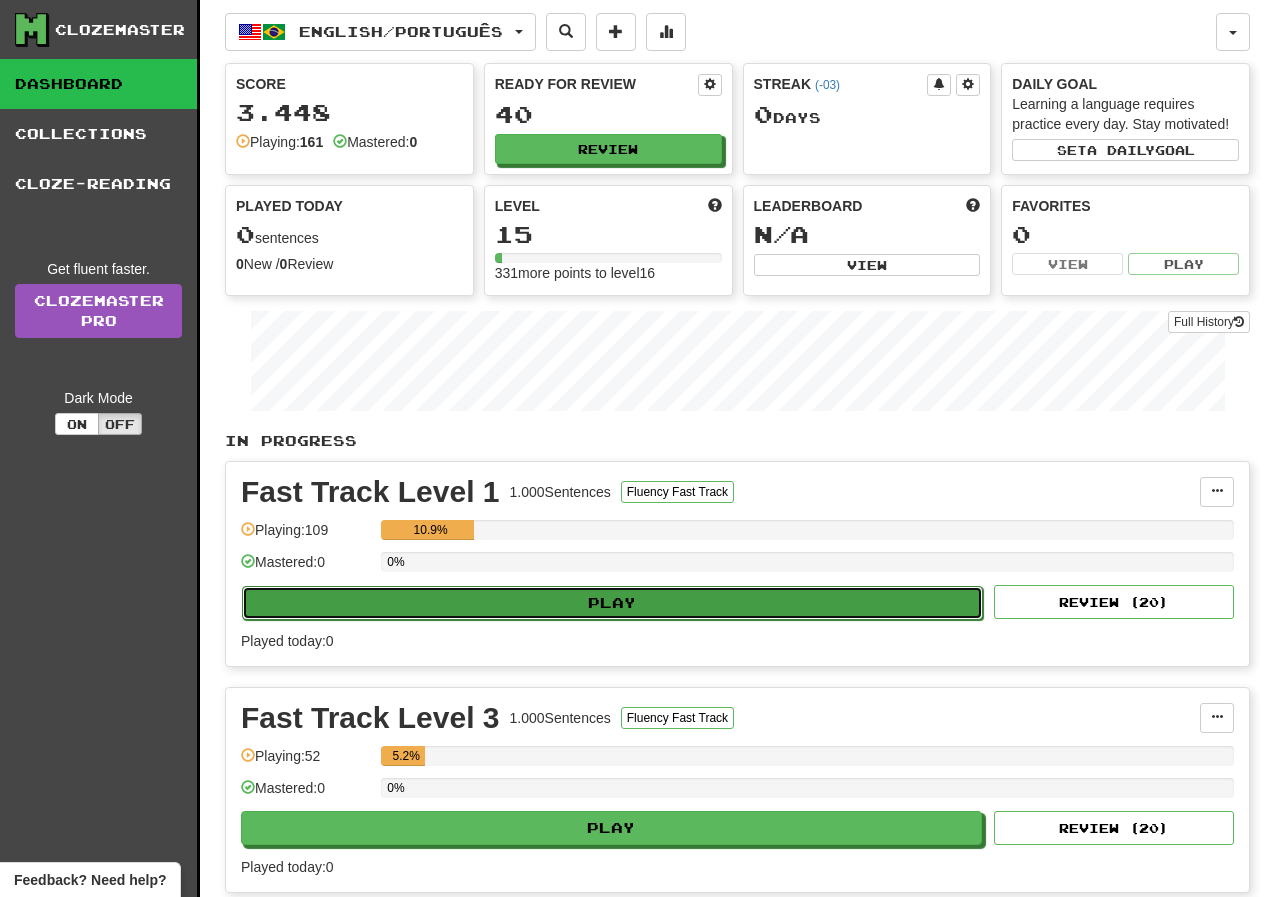 click on "Play" at bounding box center (612, 603) 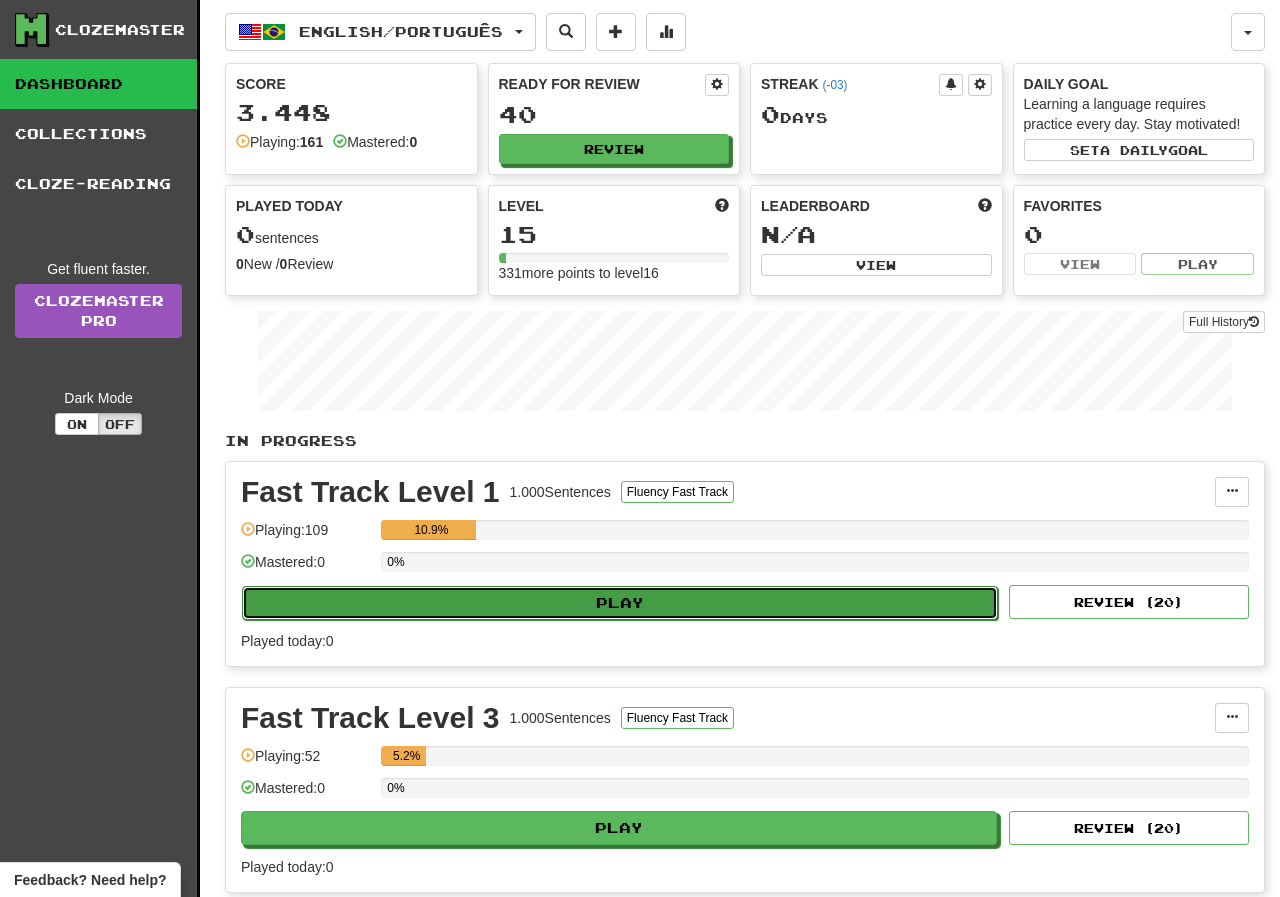 select on "**" 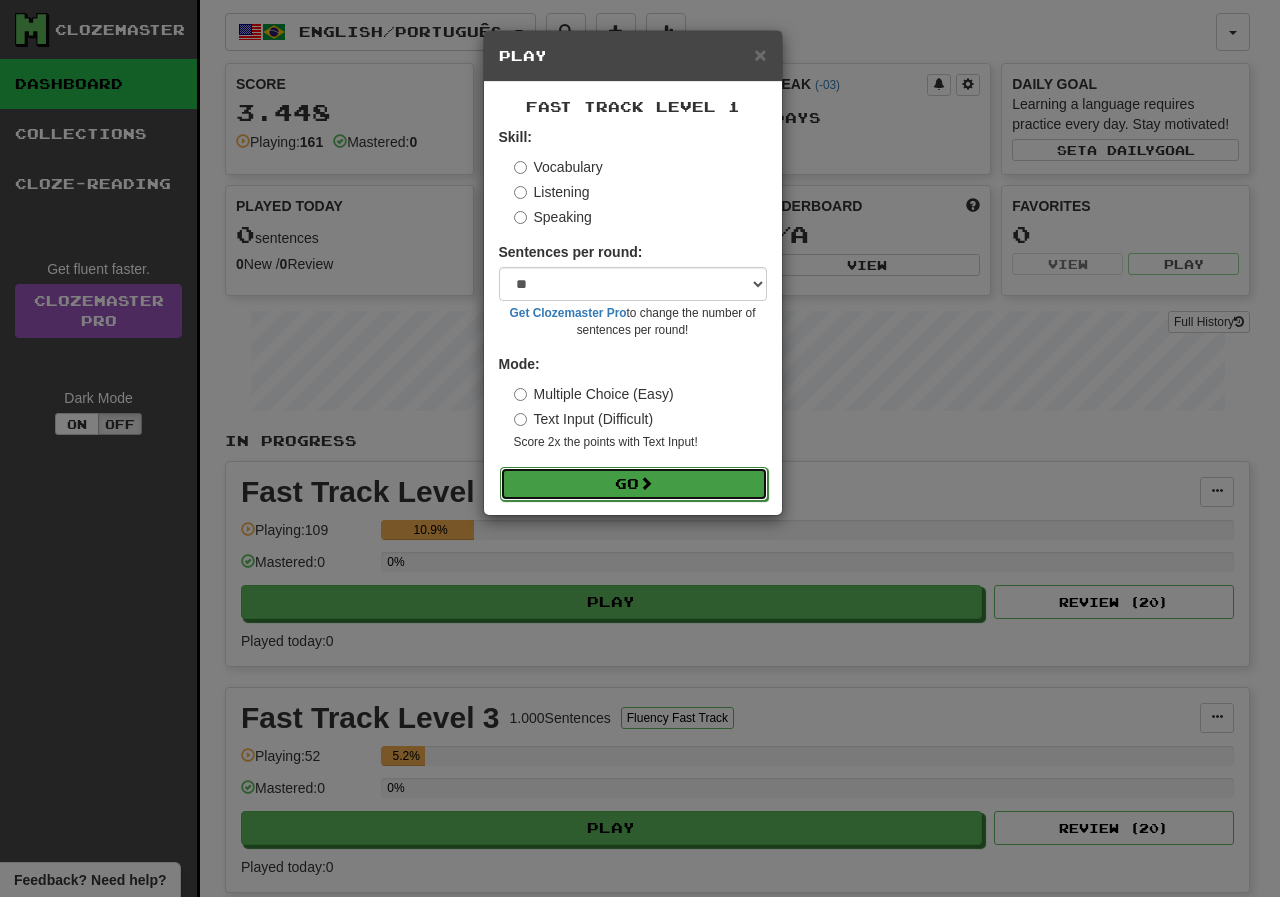 click on "Go" at bounding box center [634, 484] 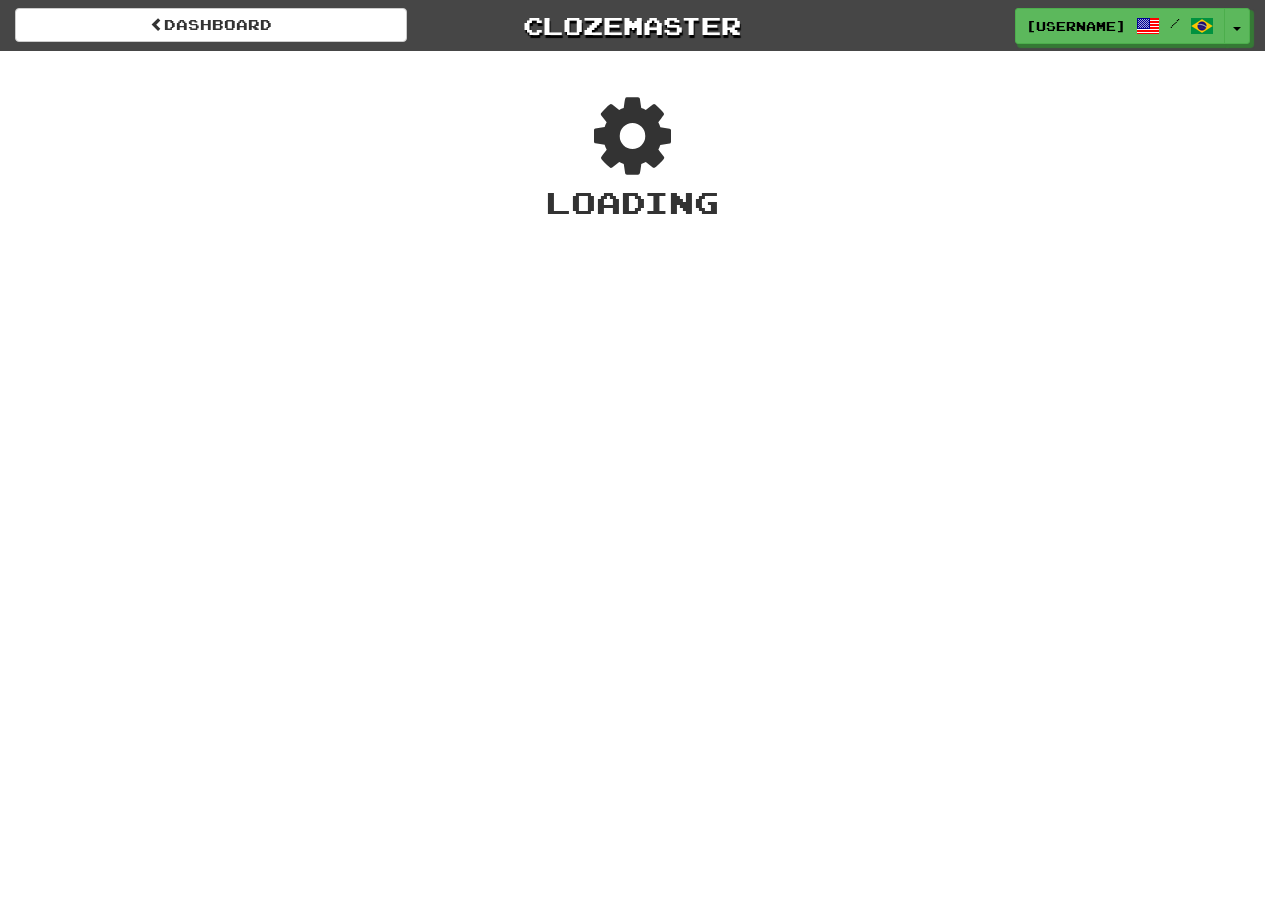 scroll, scrollTop: 0, scrollLeft: 0, axis: both 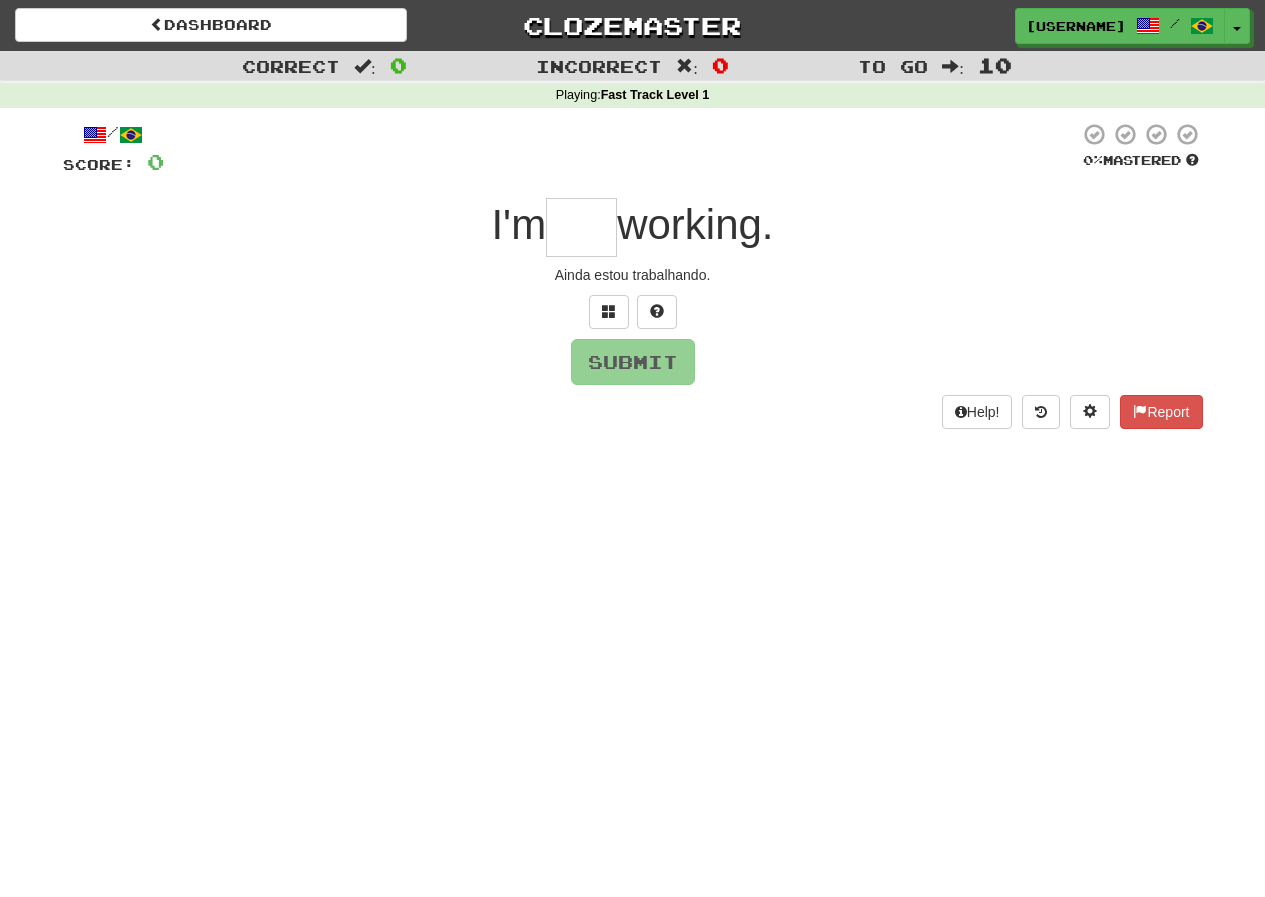 click at bounding box center (581, 227) 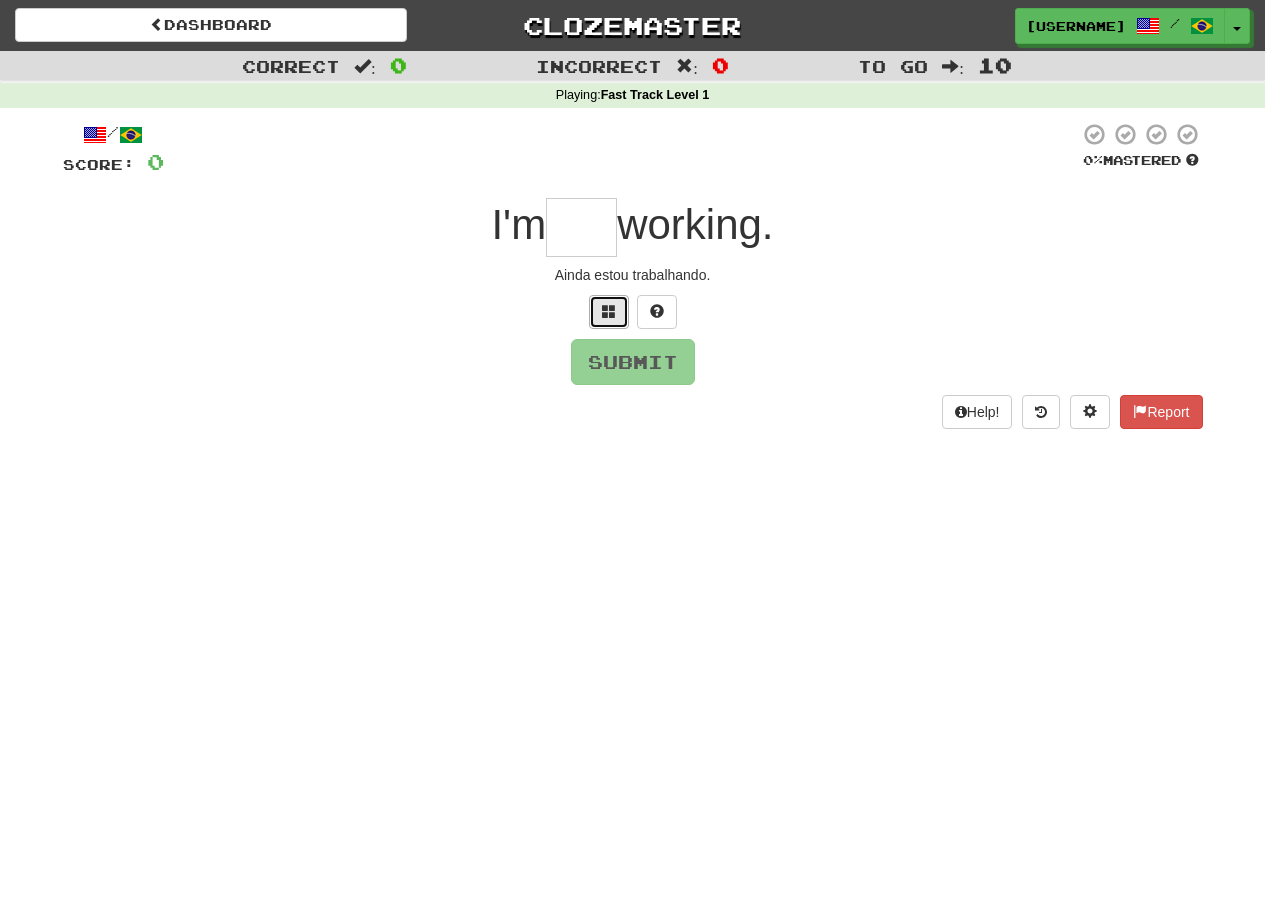 click at bounding box center [609, 311] 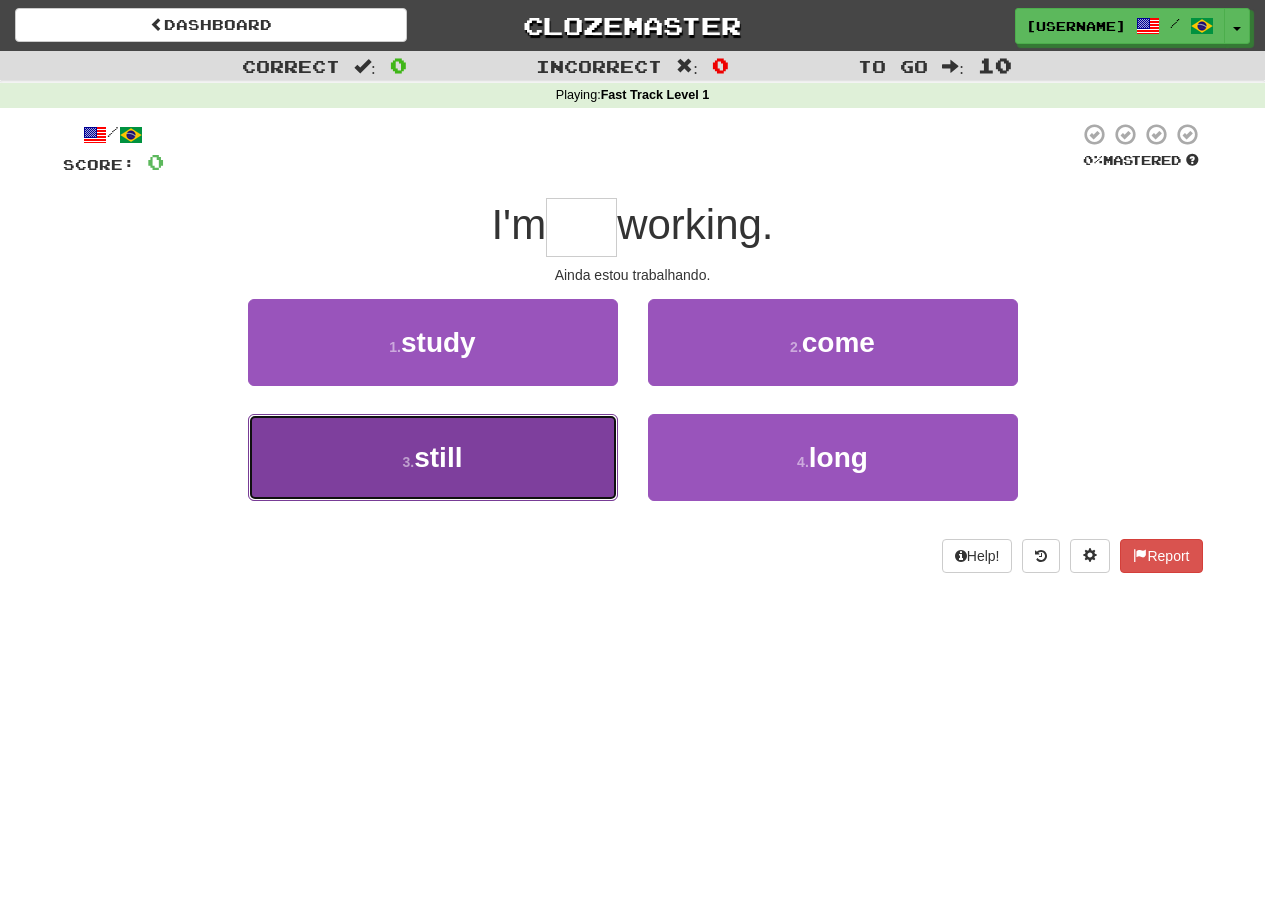 click on "still" at bounding box center (438, 457) 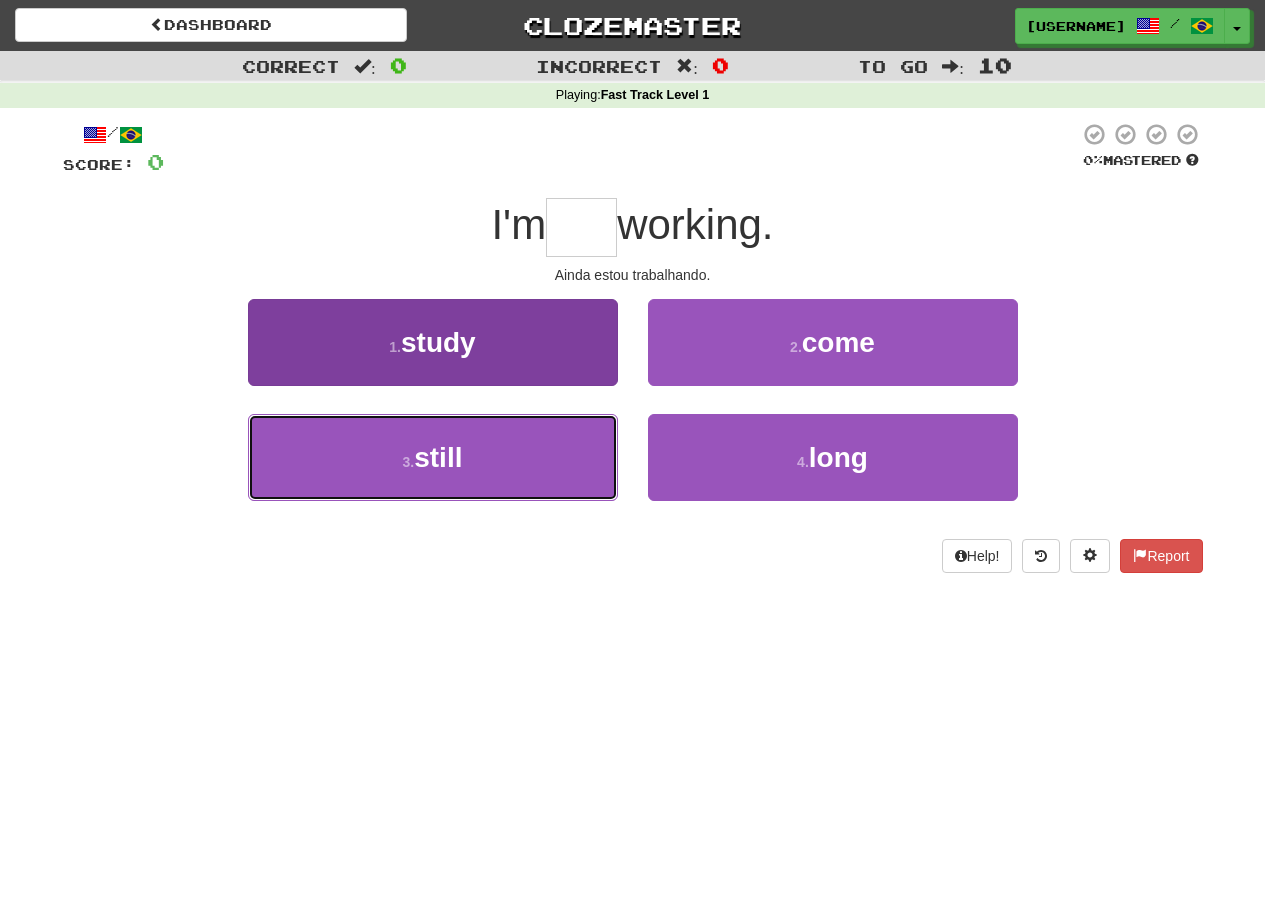 type on "*****" 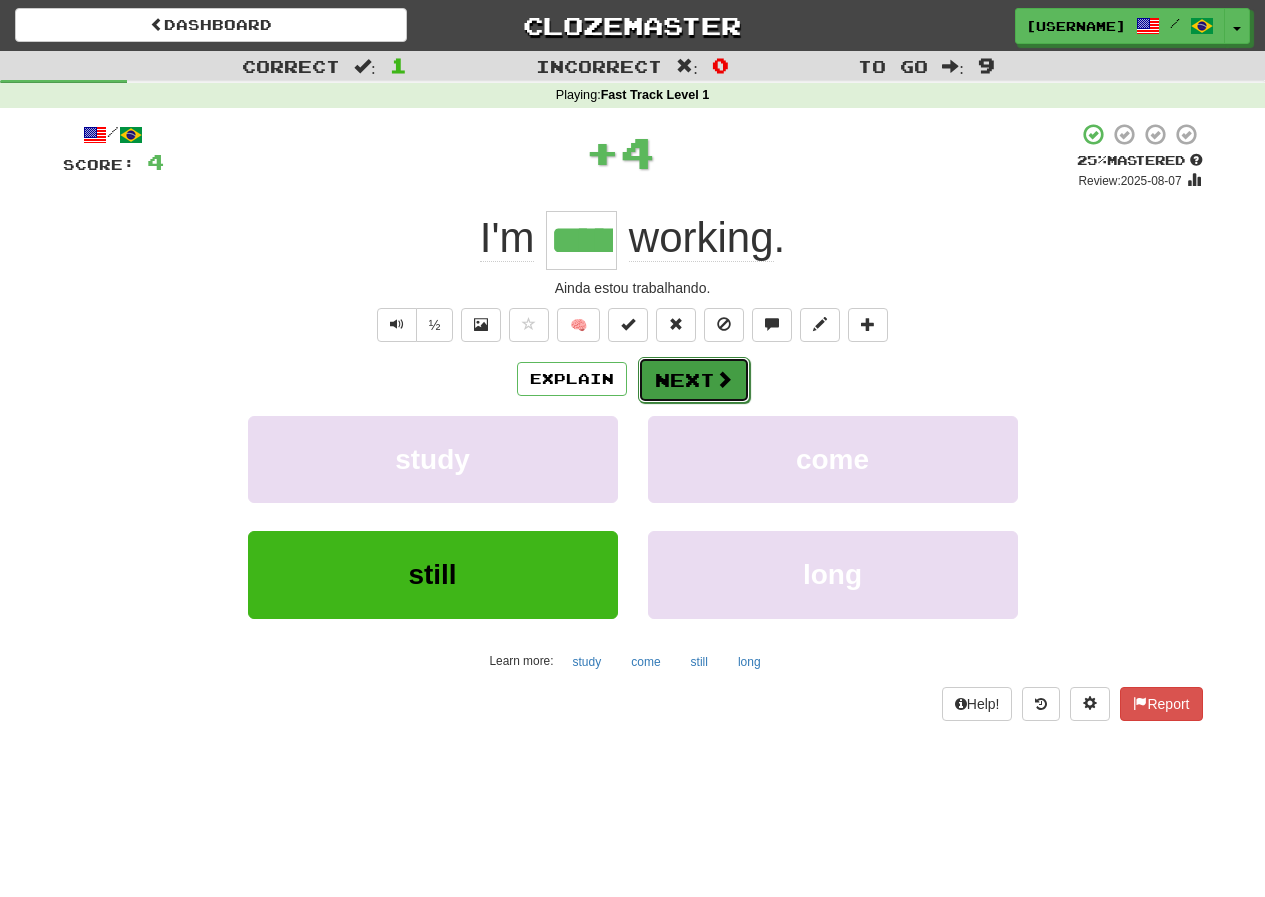 click on "Next" at bounding box center [694, 380] 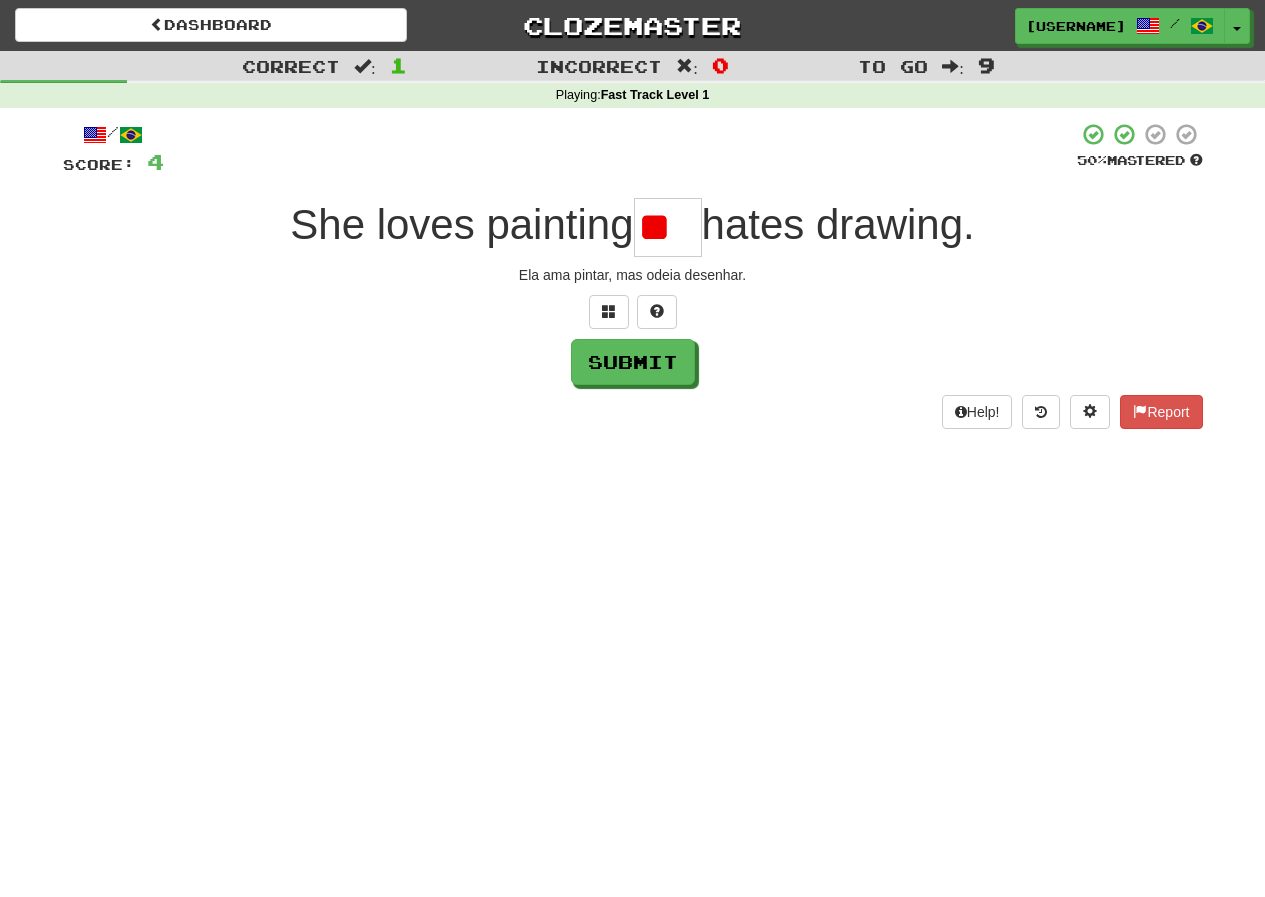 scroll, scrollTop: 0, scrollLeft: 0, axis: both 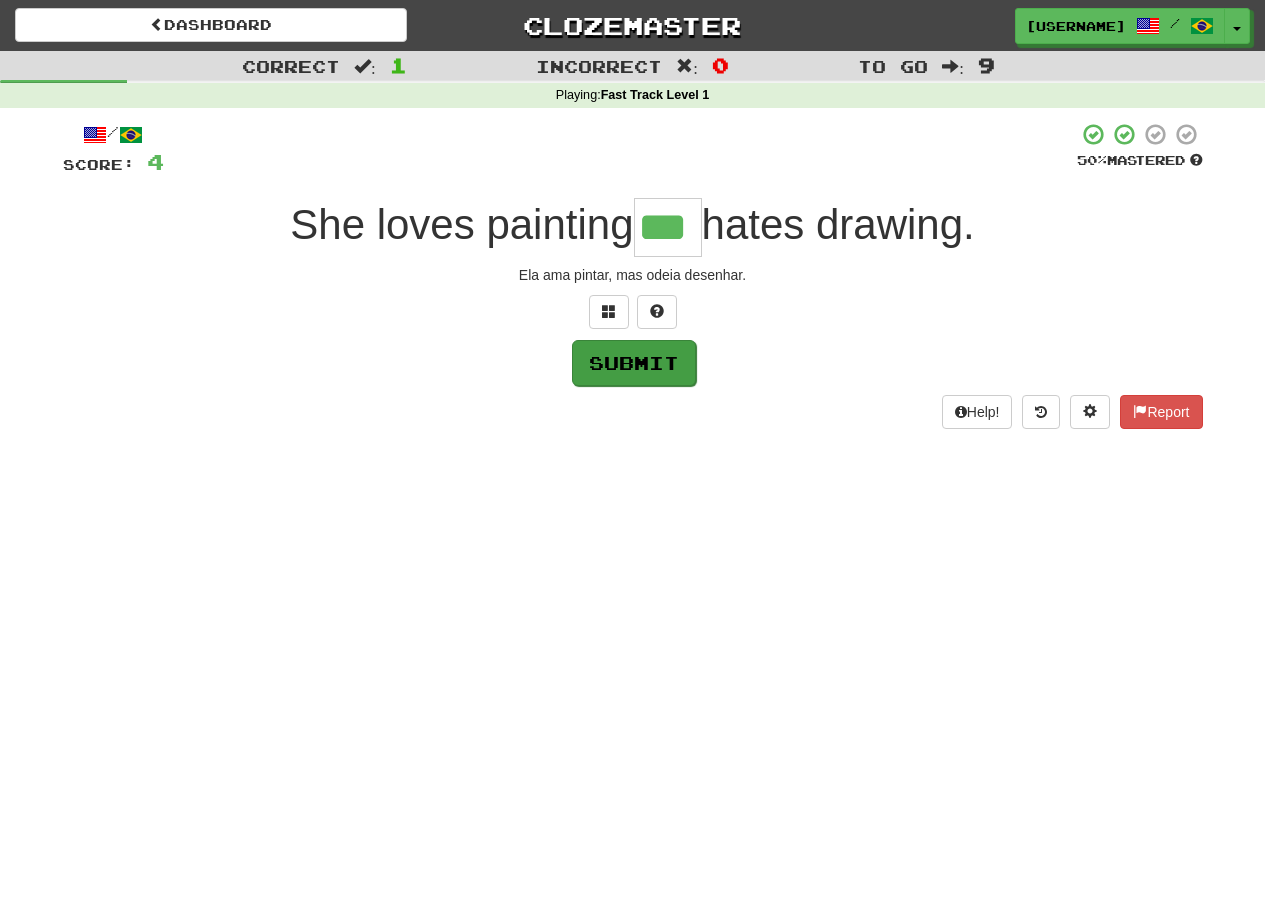 type on "***" 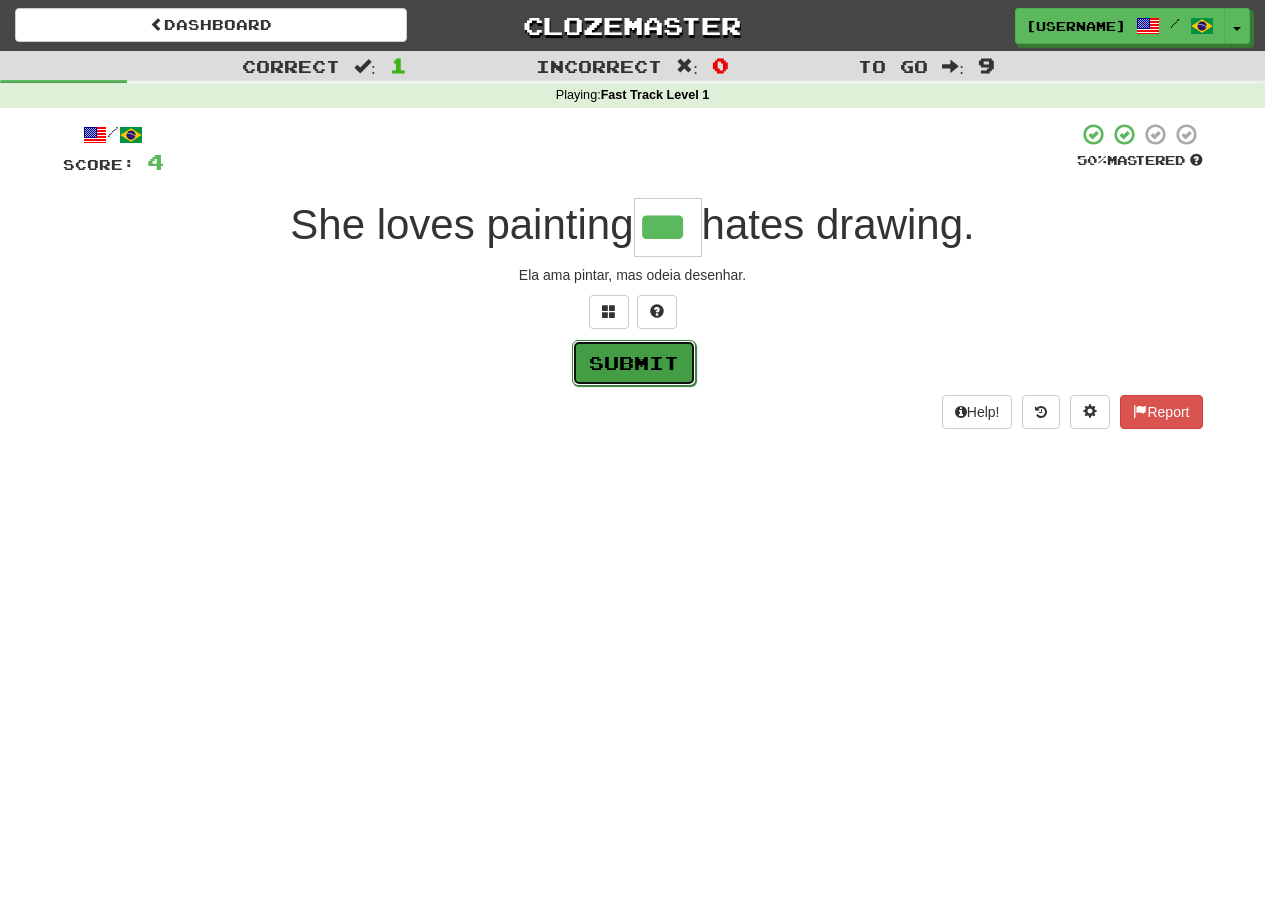 click on "Submit" at bounding box center (634, 363) 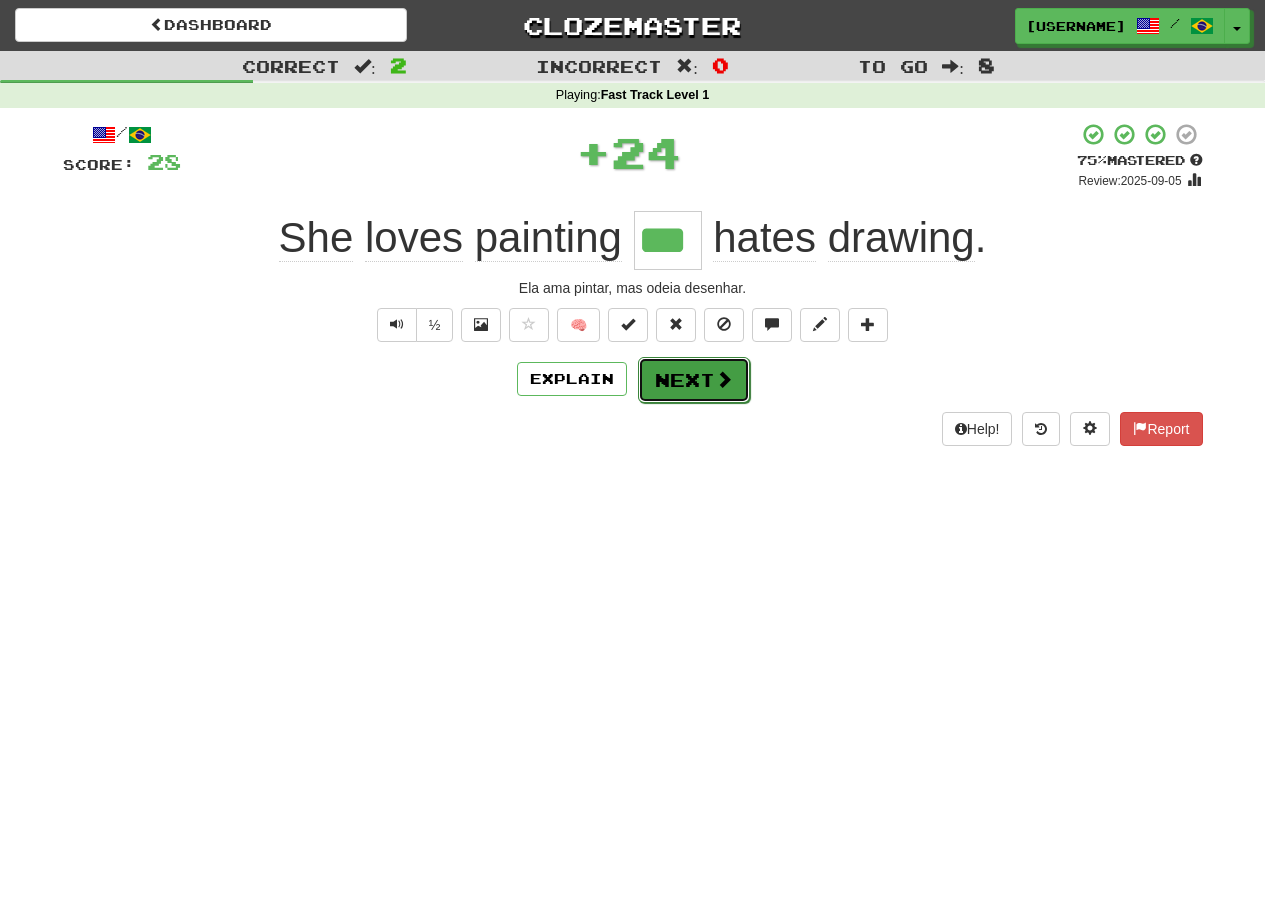 click on "Next" at bounding box center (694, 380) 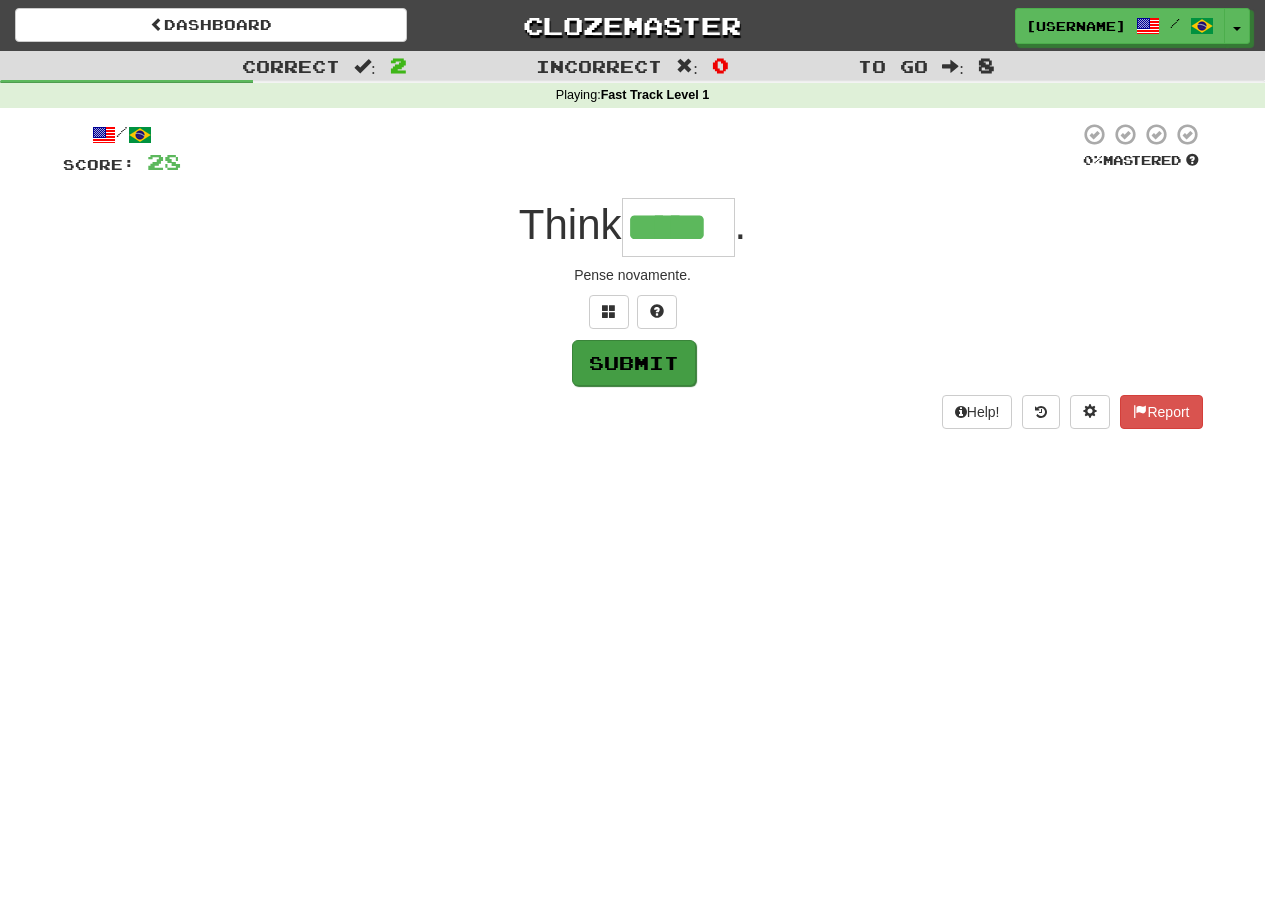 type on "*****" 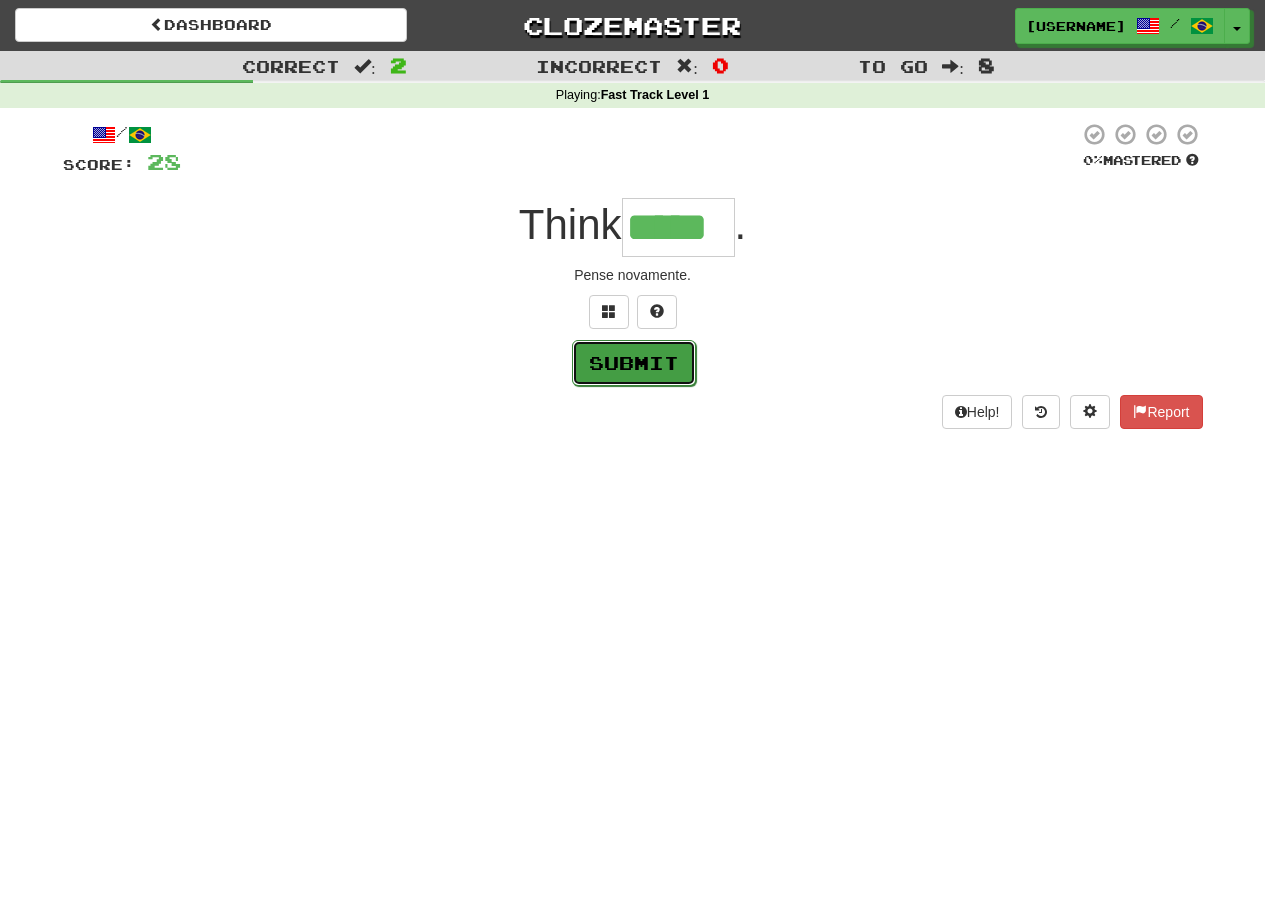 click on "Submit" at bounding box center (634, 363) 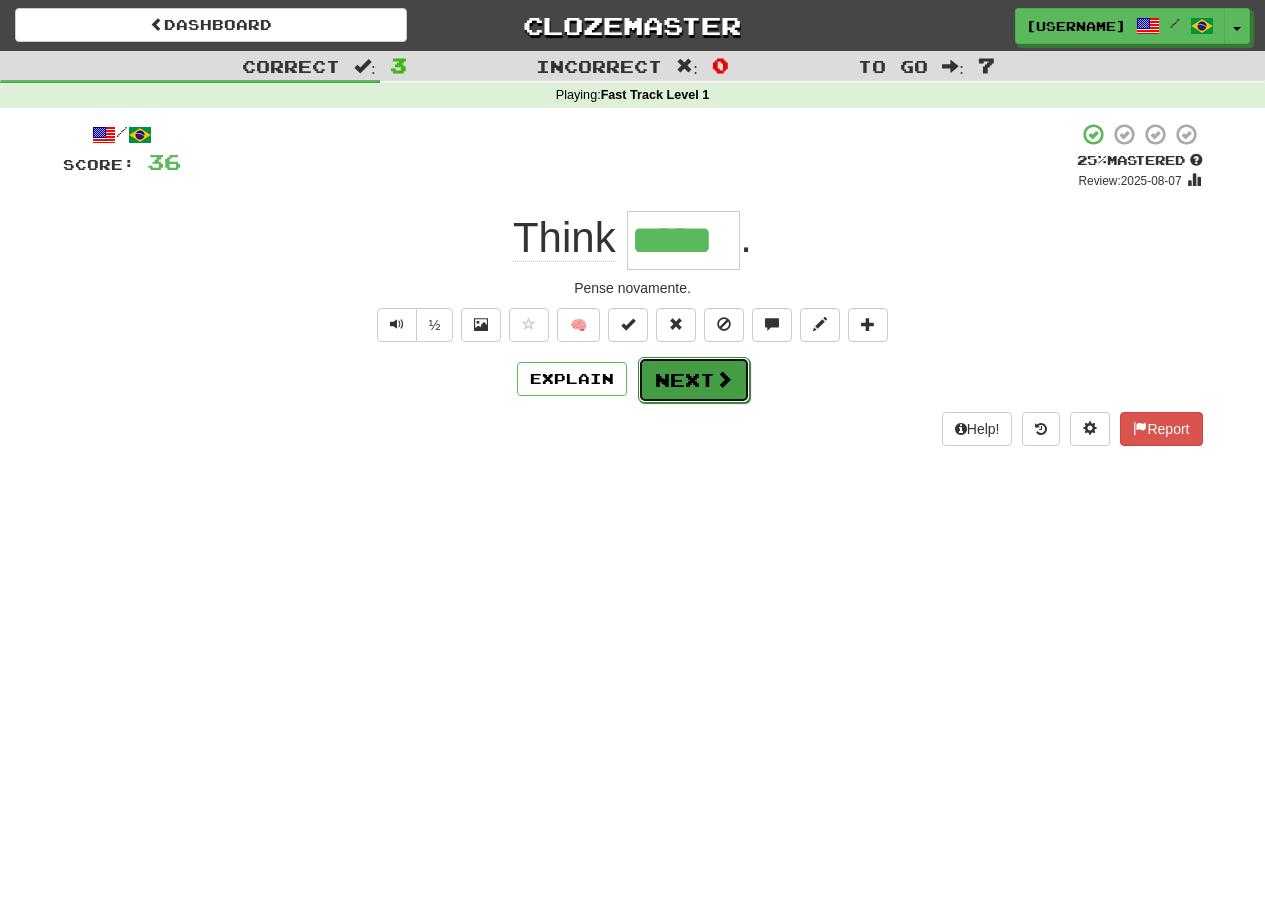 click on "Next" at bounding box center [694, 380] 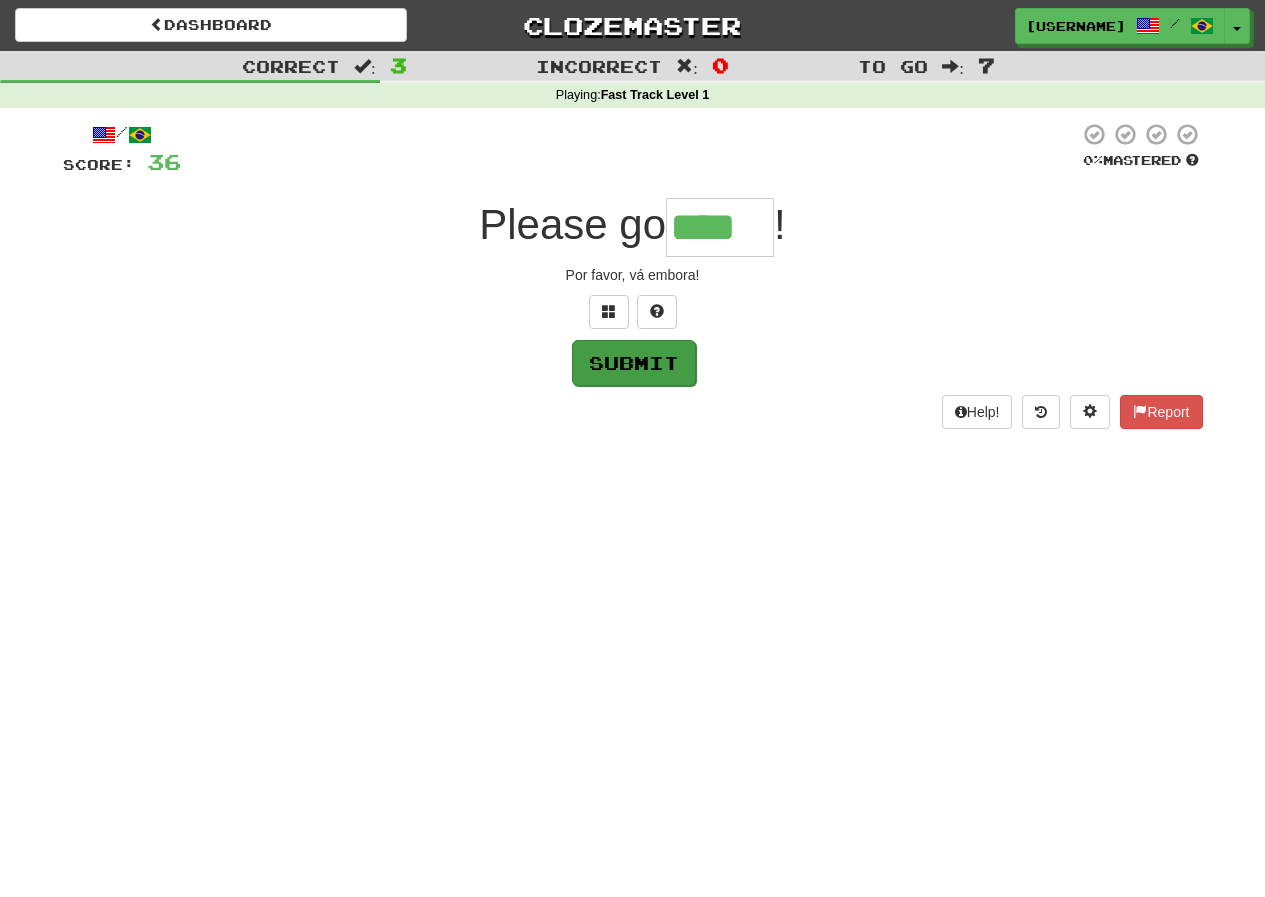 type on "****" 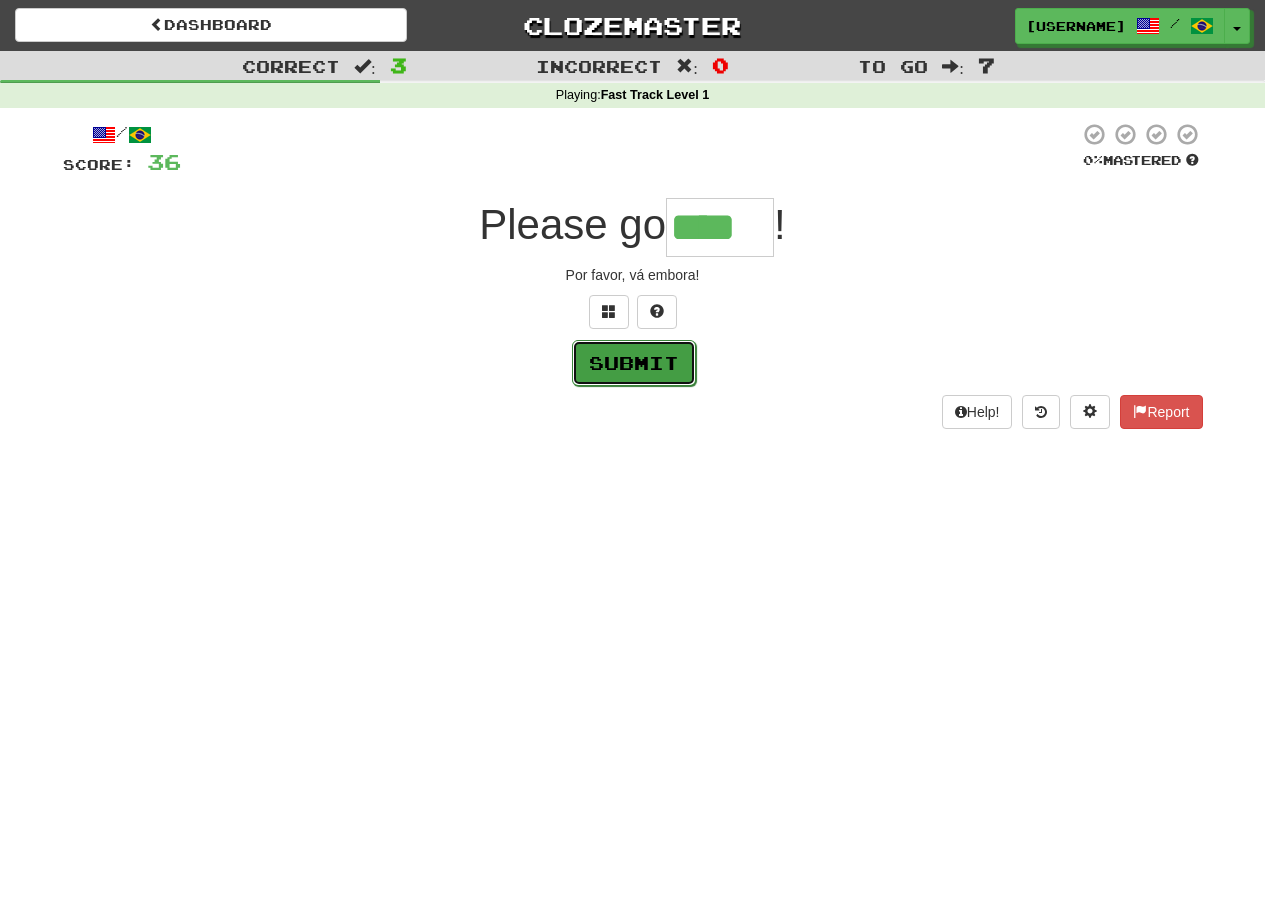 click on "Submit" at bounding box center [634, 363] 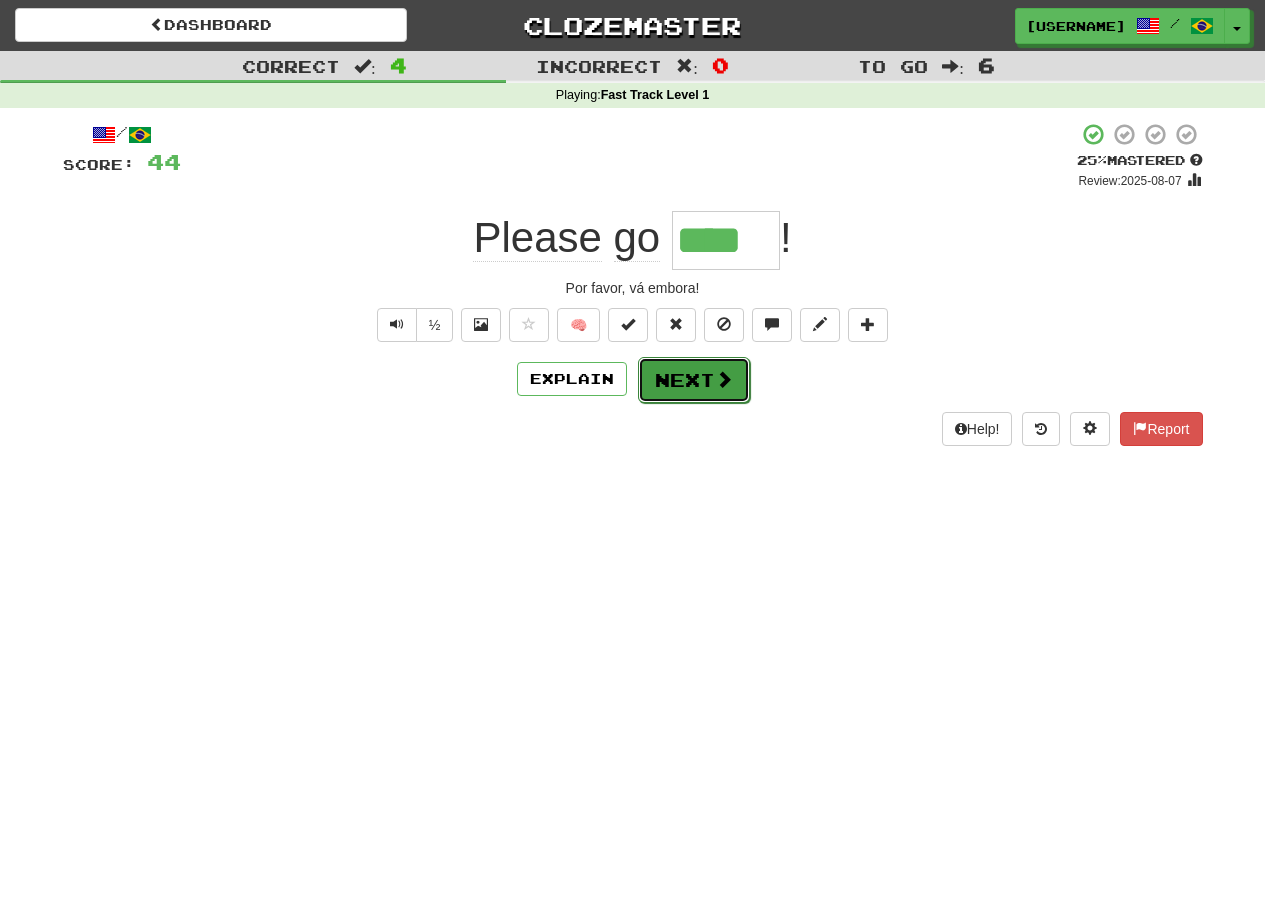 click on "Next" at bounding box center [694, 380] 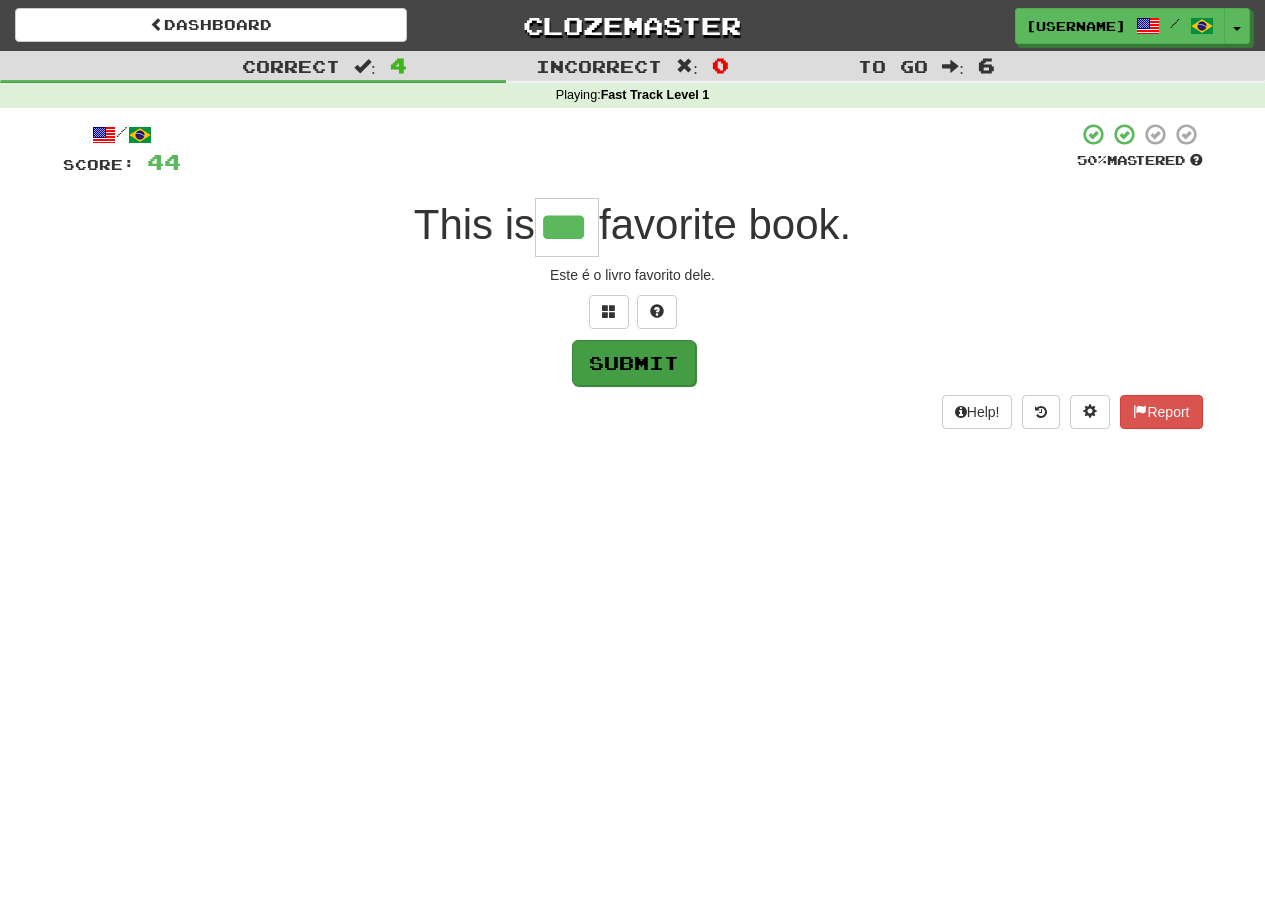 type on "***" 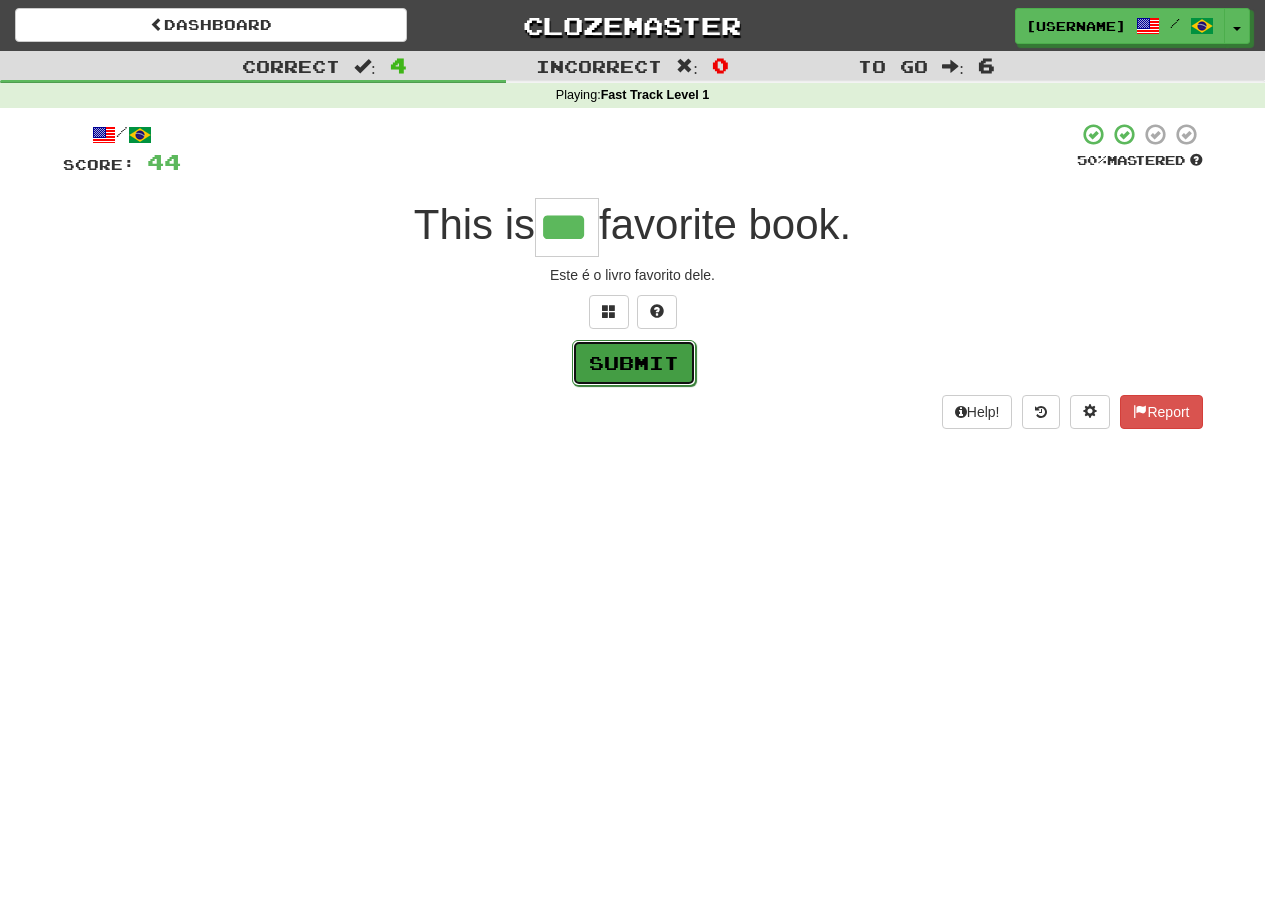 click on "Submit" at bounding box center (634, 363) 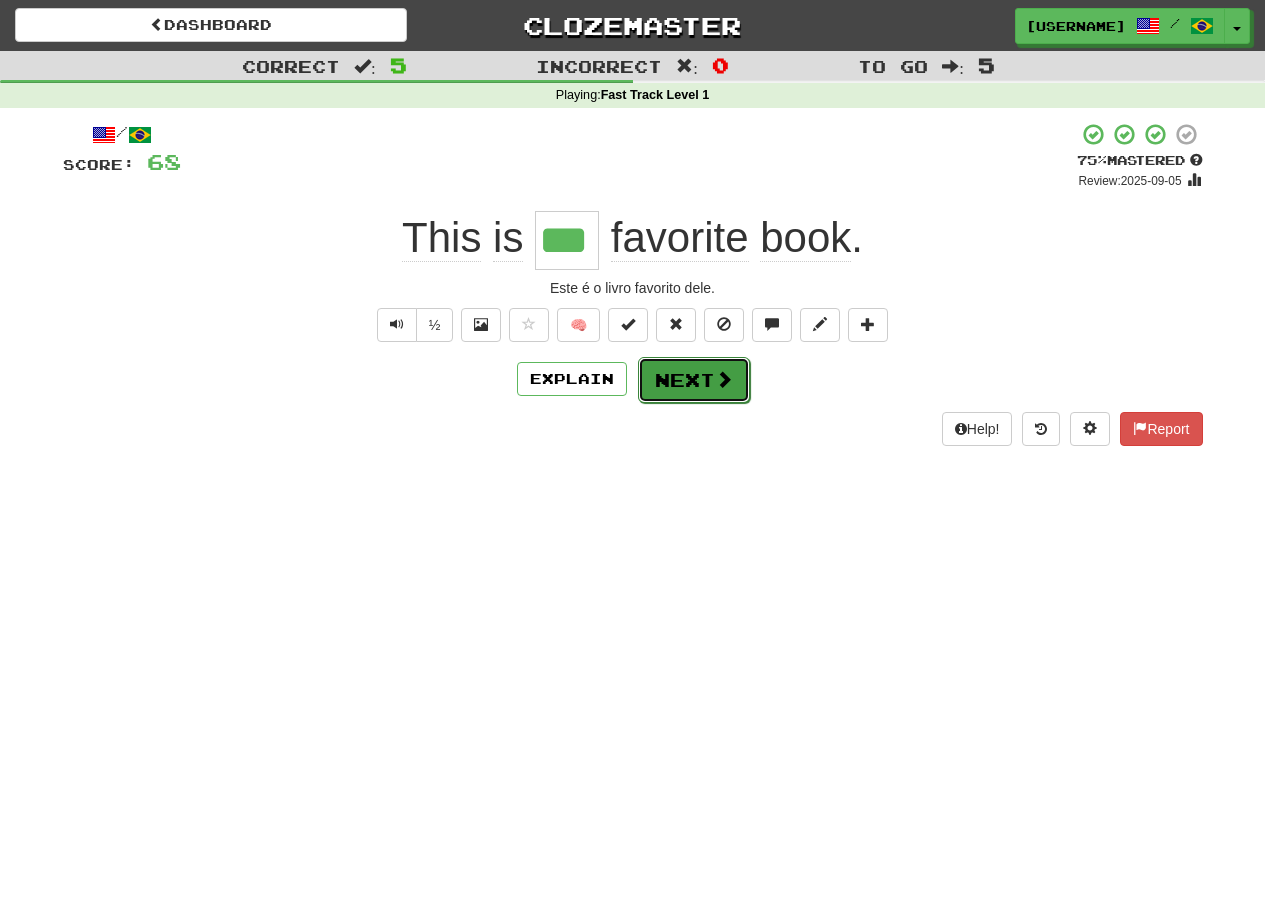 click on "Next" at bounding box center (694, 380) 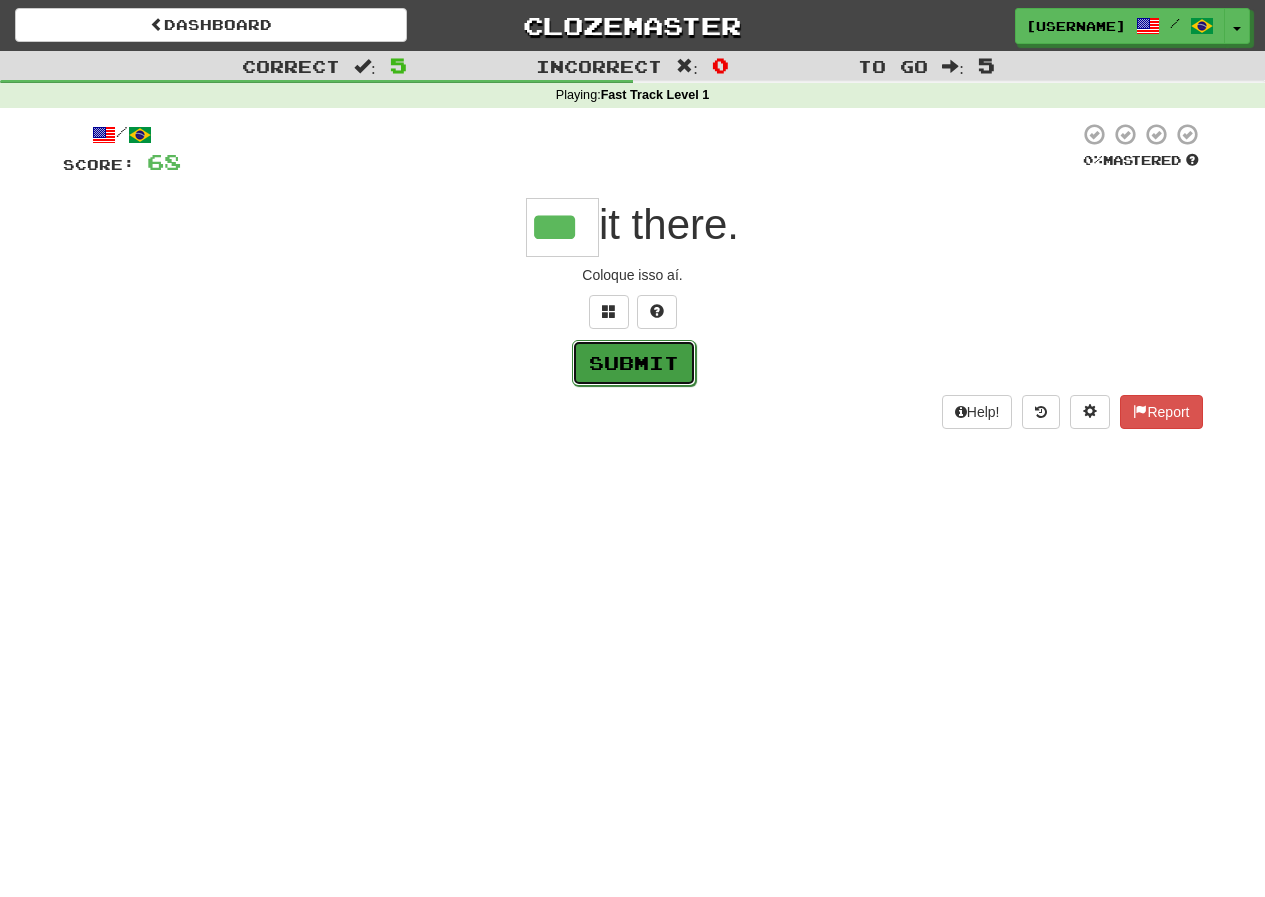 click on "Submit" at bounding box center [634, 363] 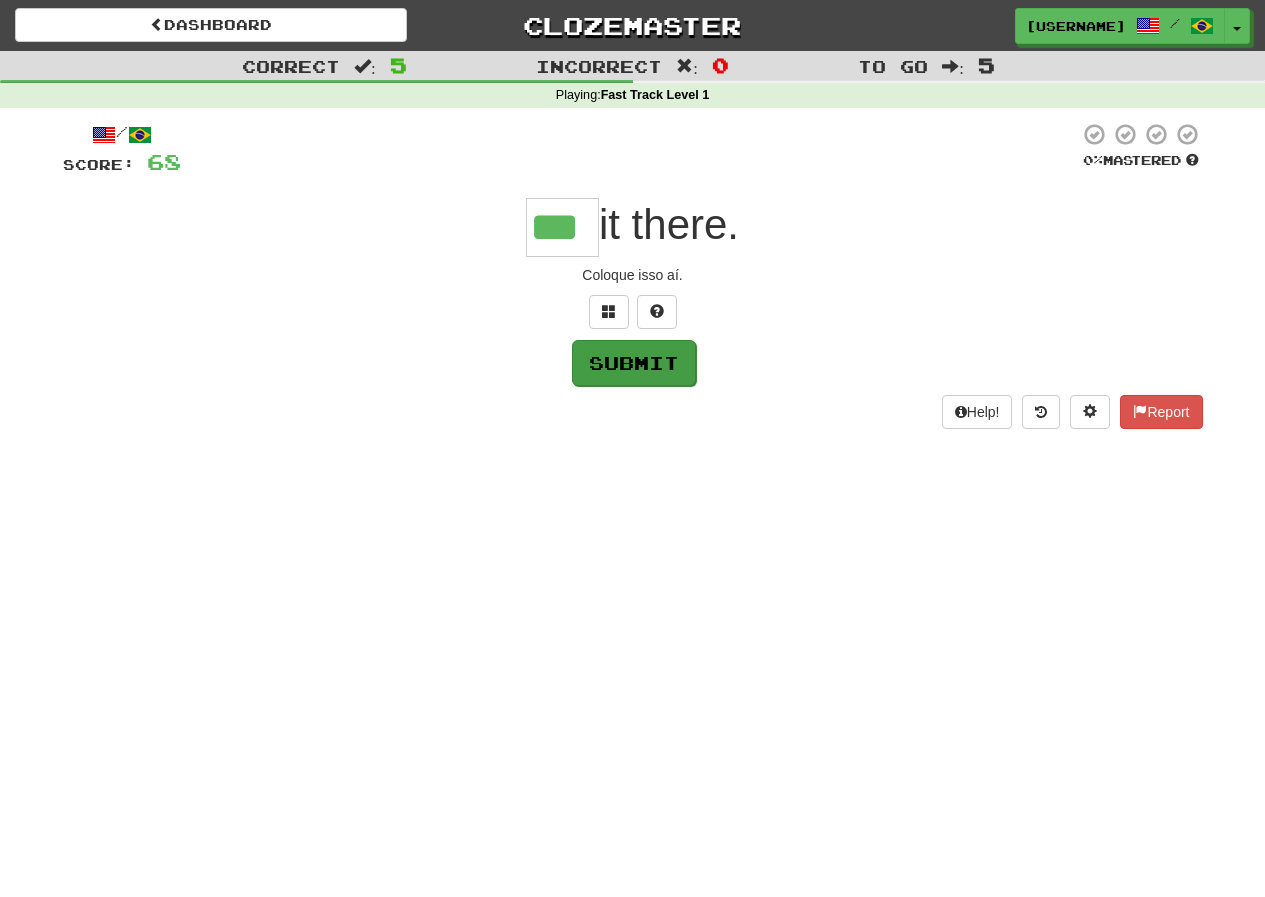 type on "***" 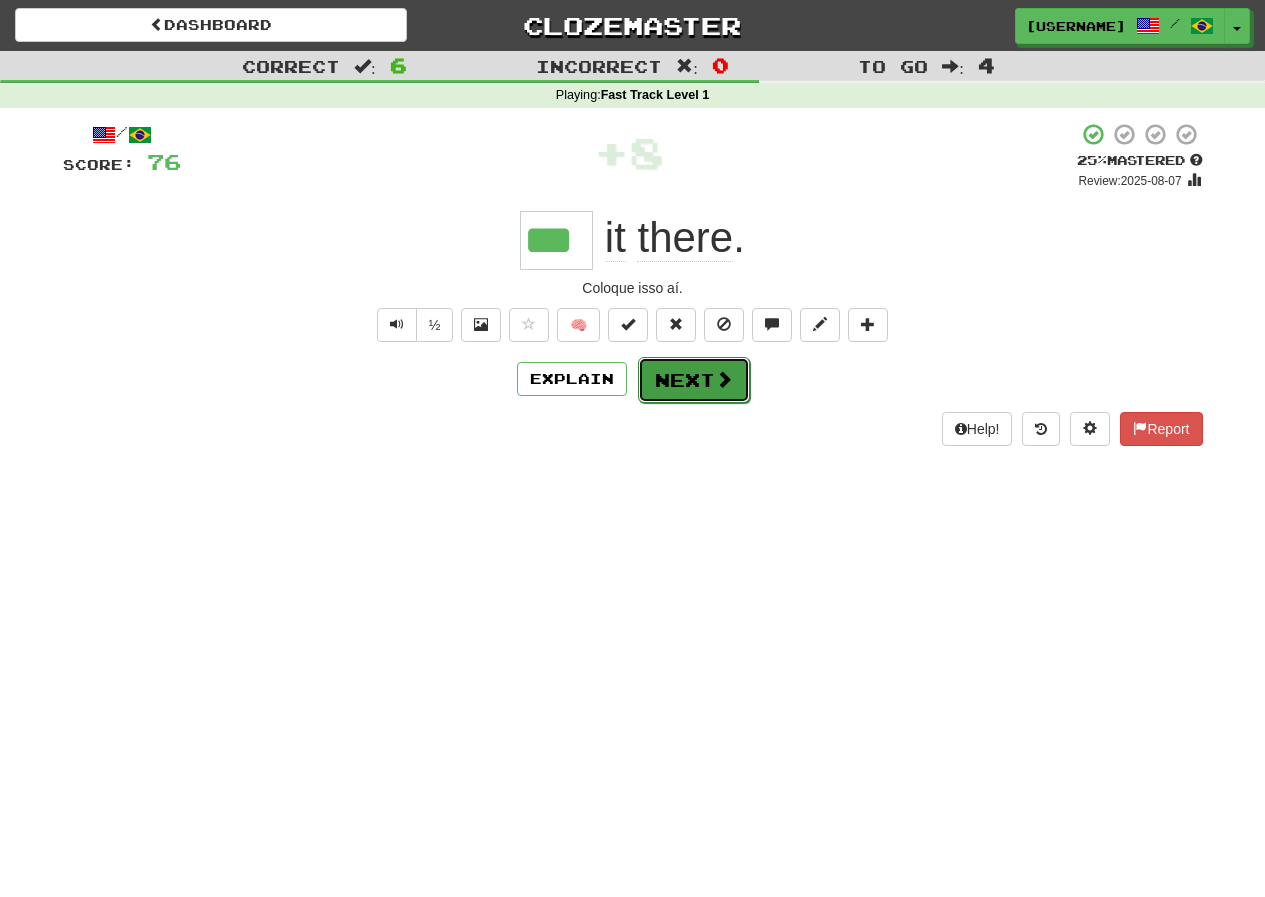 click on "Next" at bounding box center [694, 380] 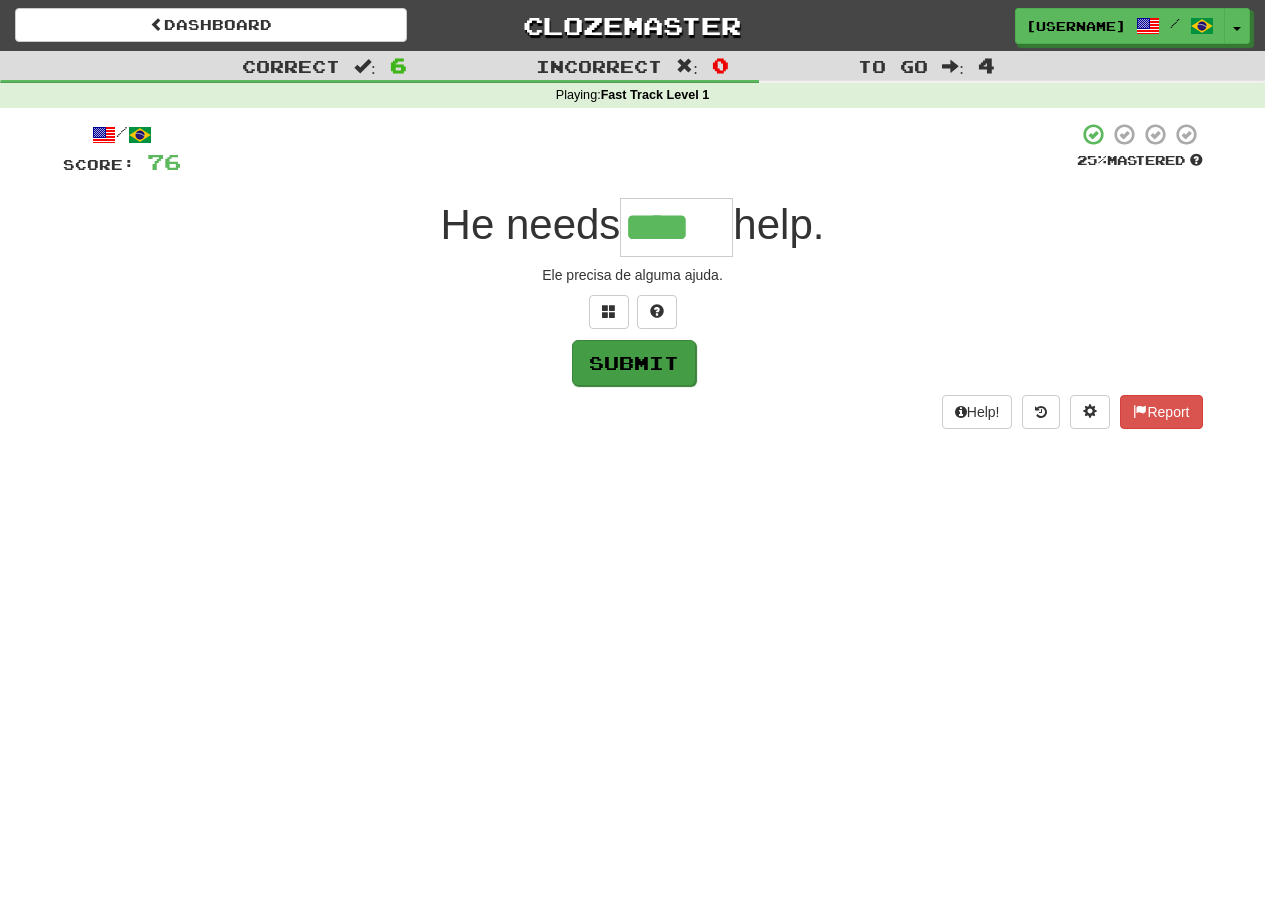 type on "****" 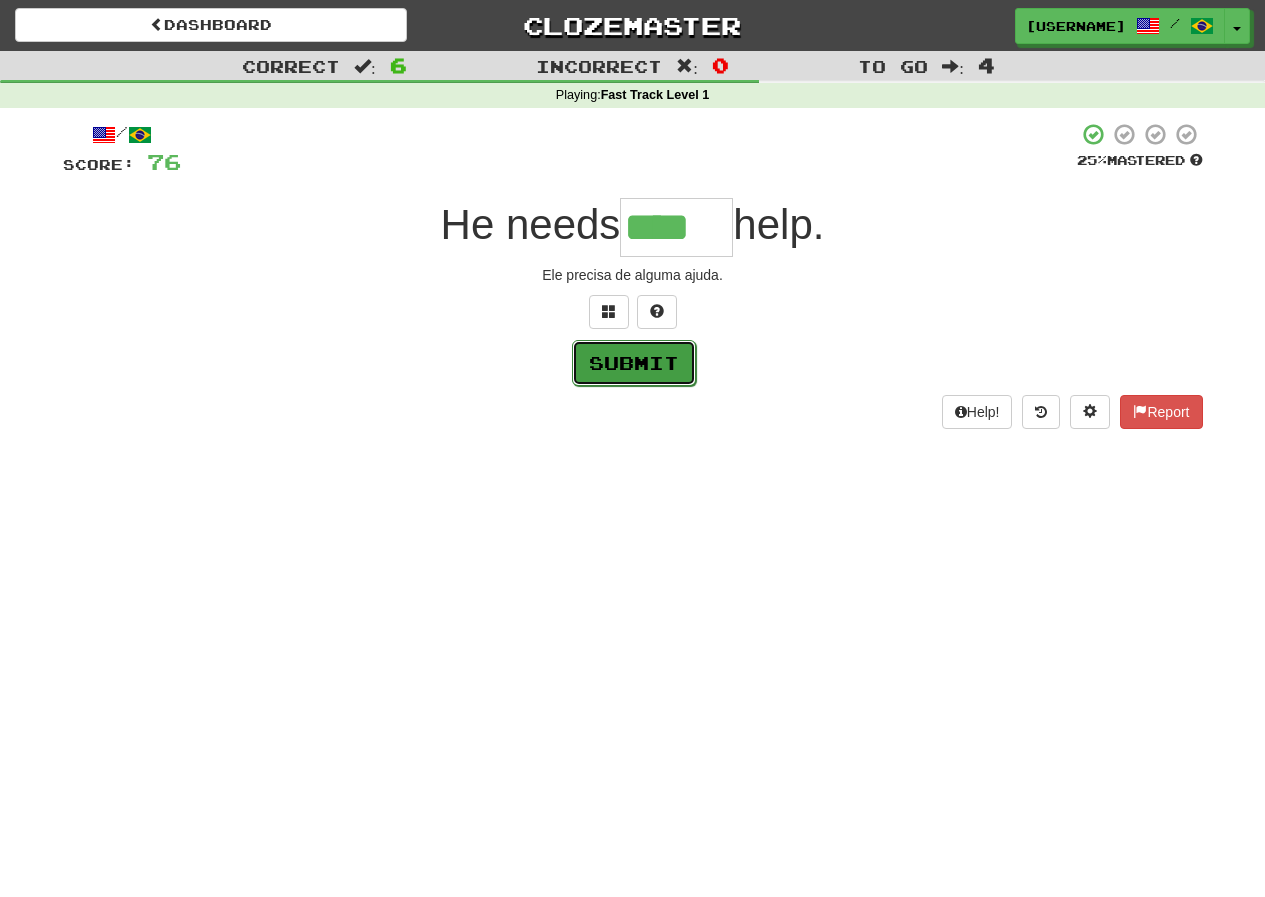 click on "Submit" at bounding box center [634, 363] 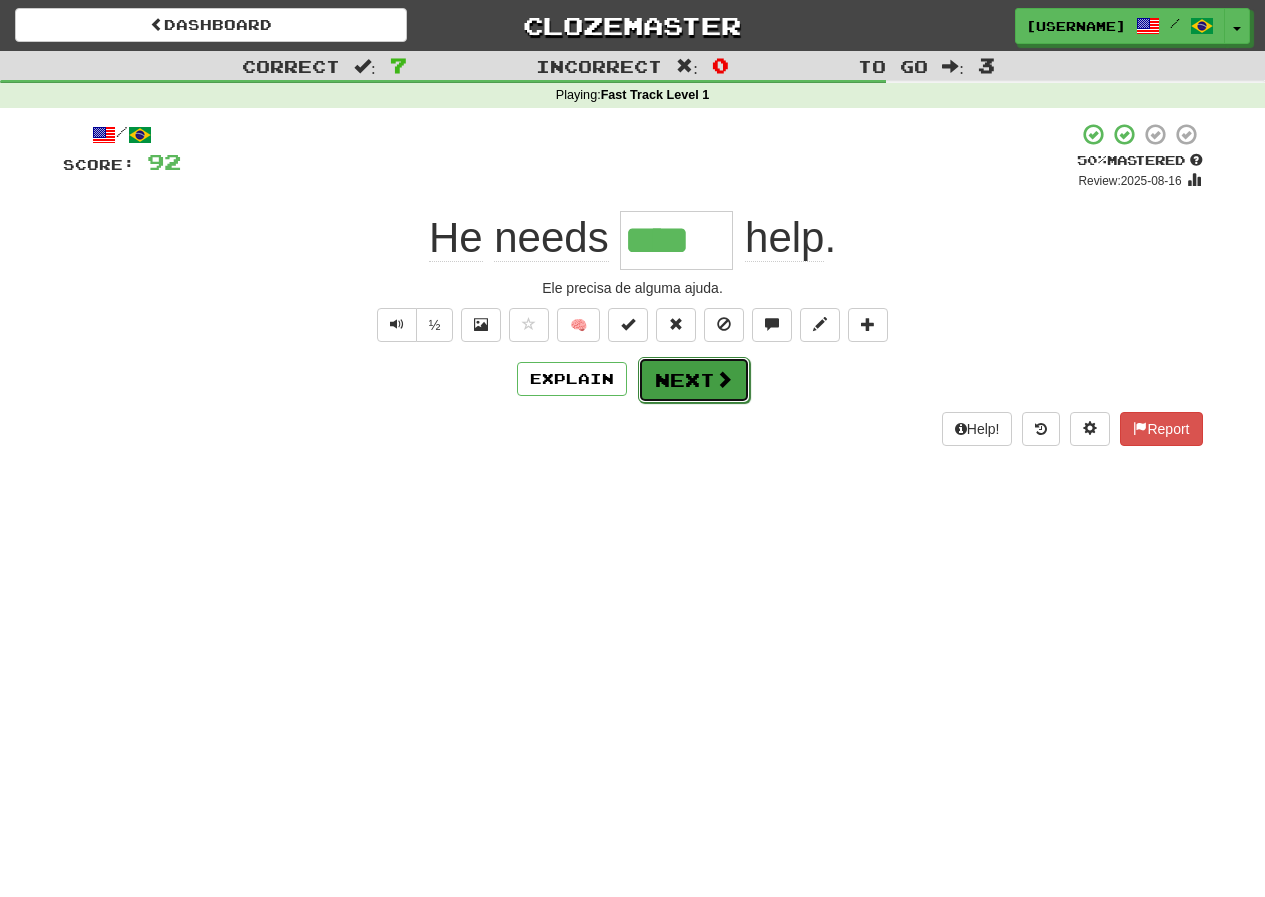 click on "Next" at bounding box center [694, 380] 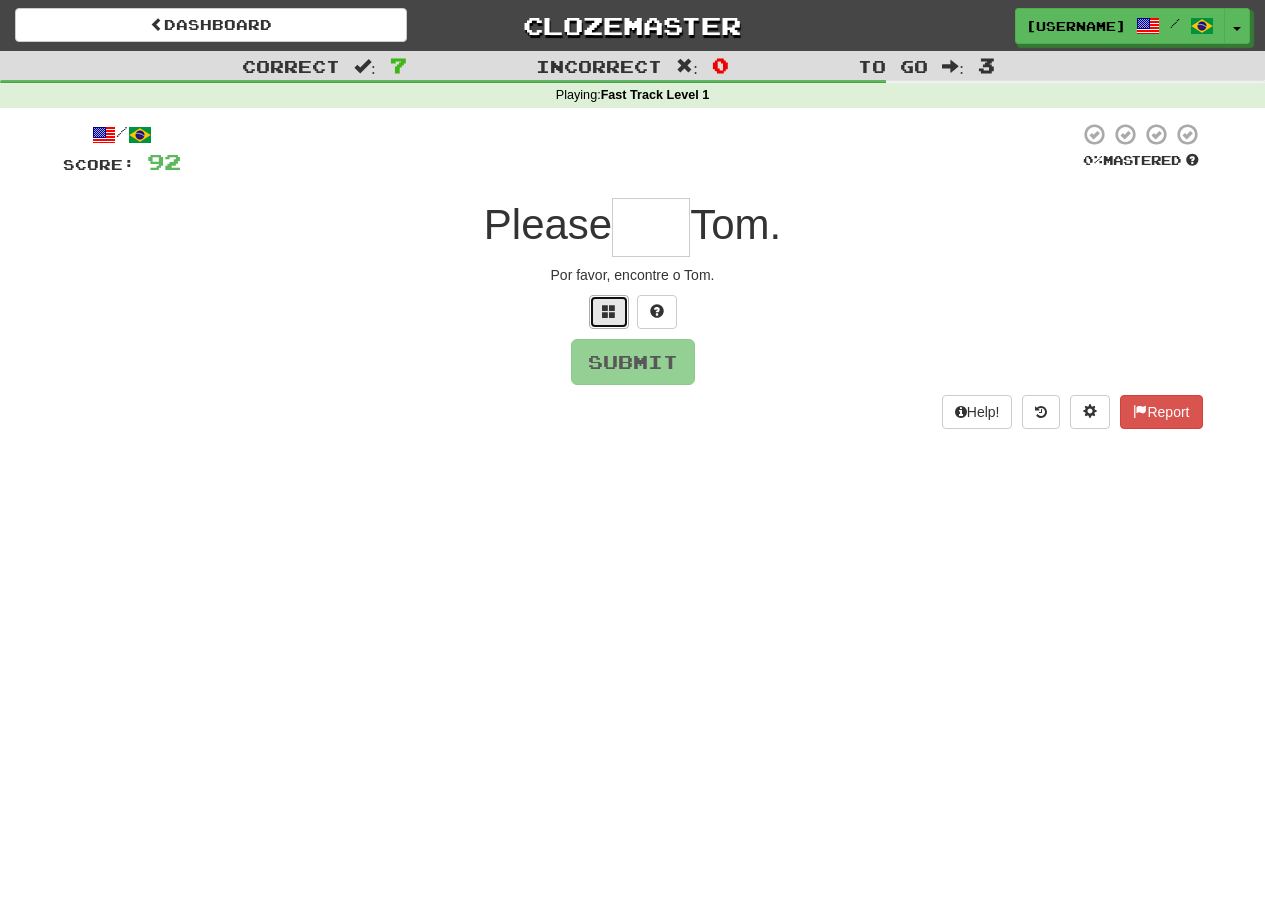 click at bounding box center (609, 311) 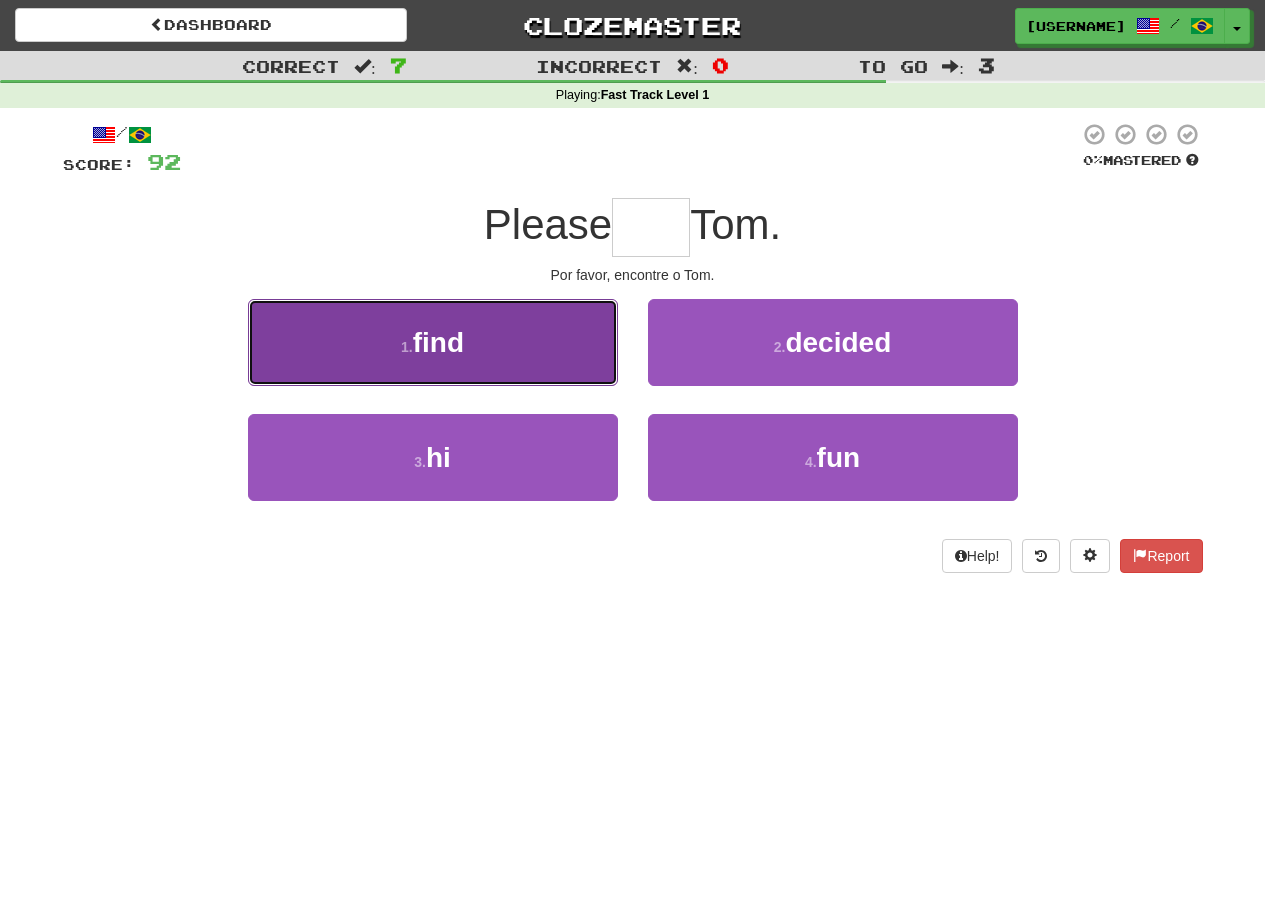 click on "1 ." at bounding box center (407, 347) 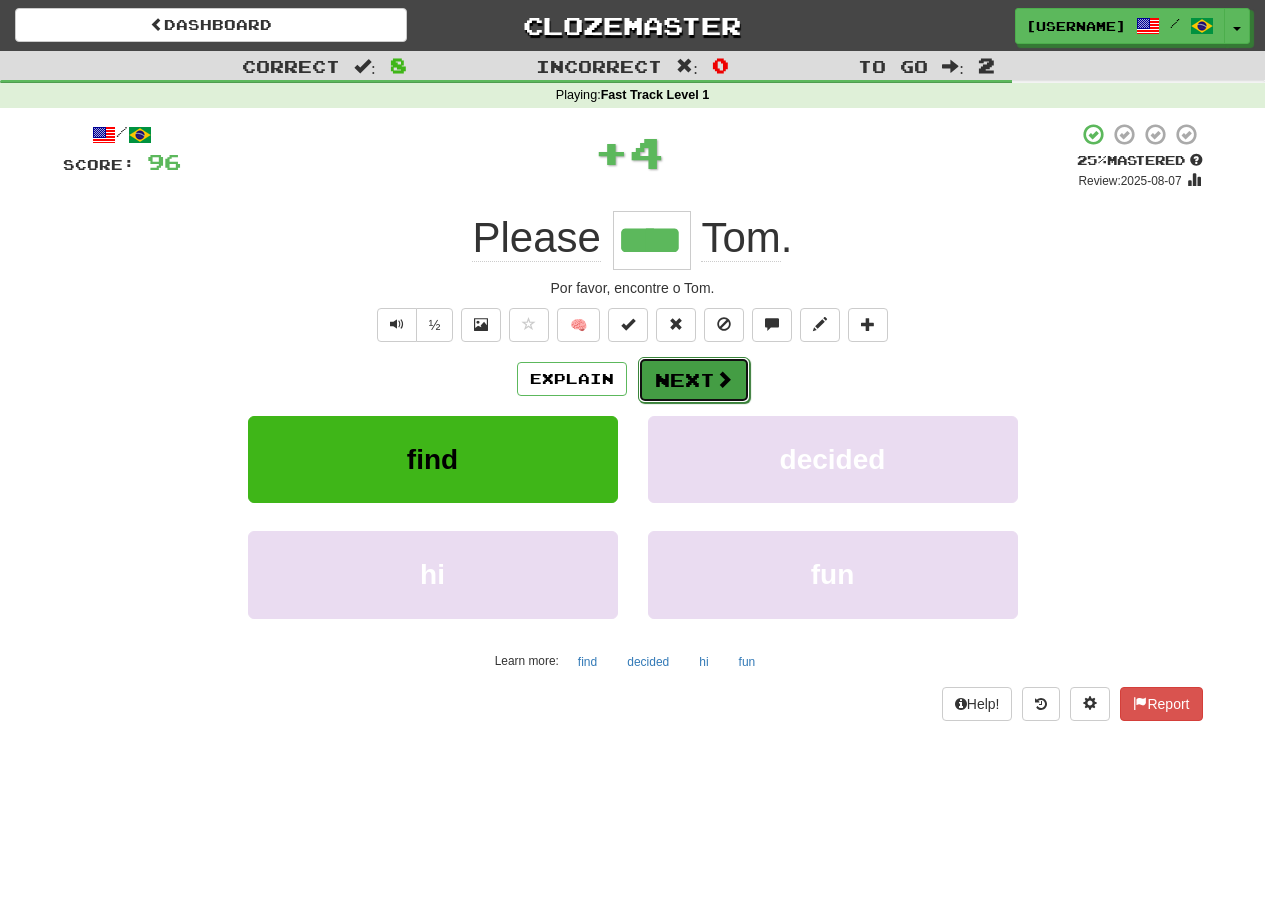 click on "Next" at bounding box center [694, 380] 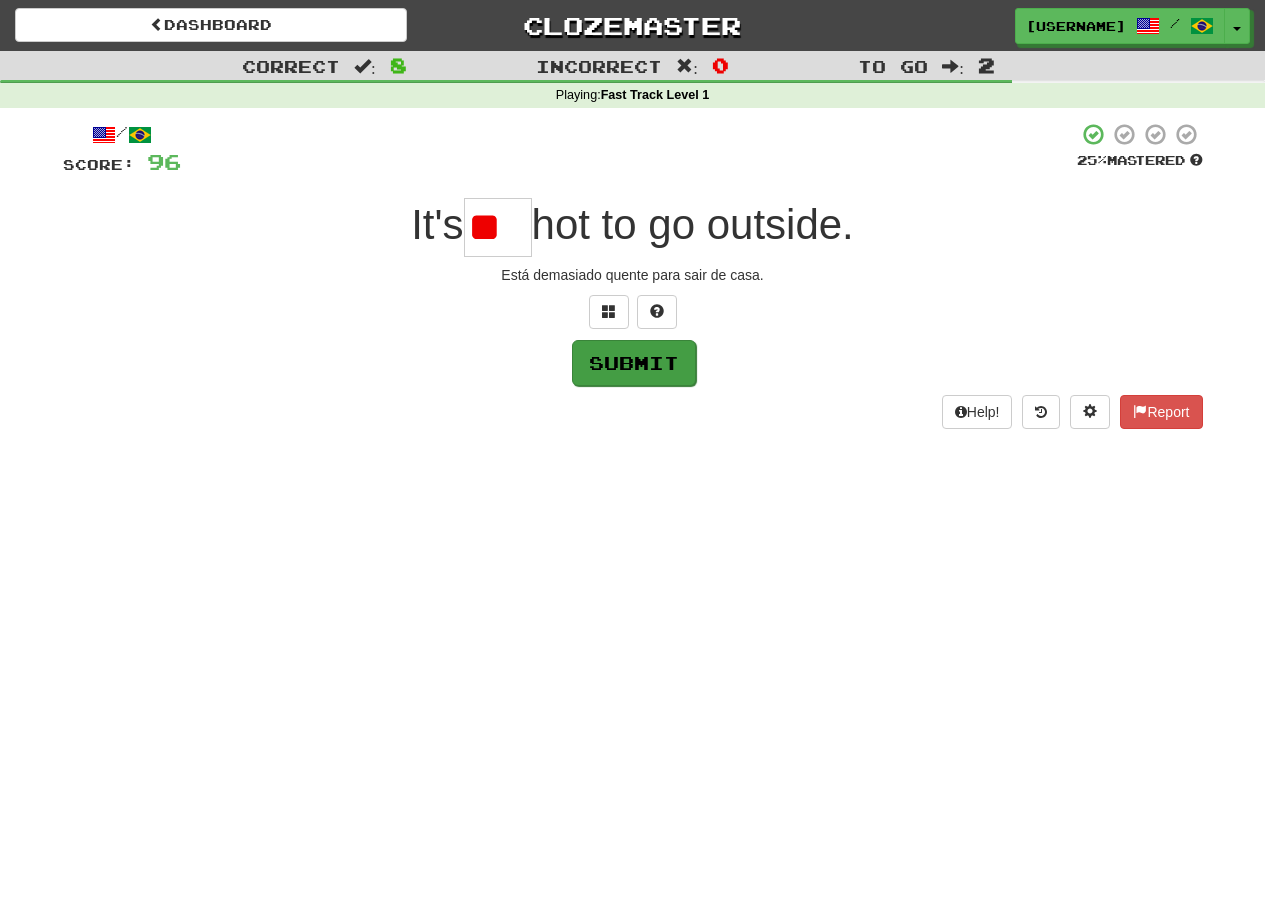 type on "*" 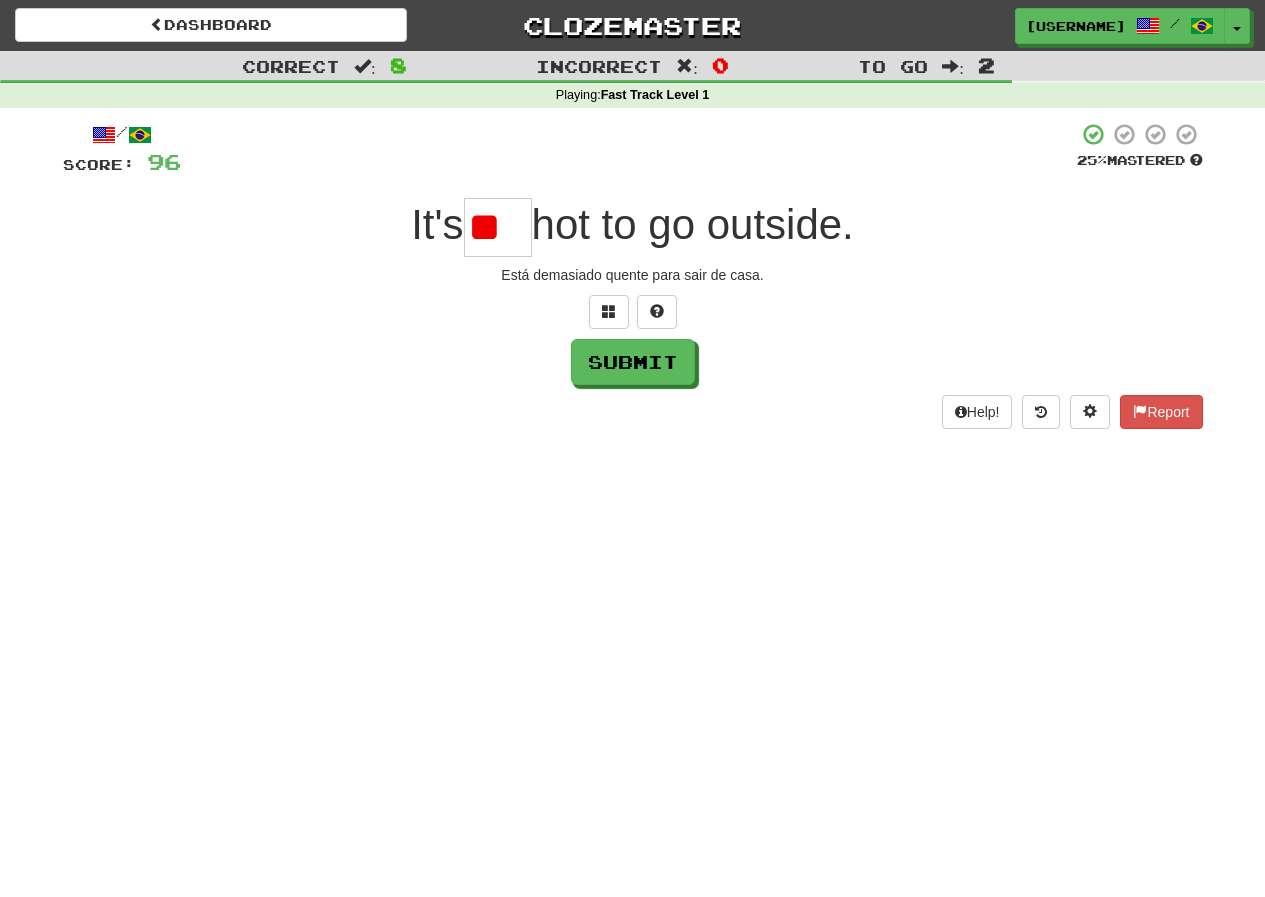 type on "*" 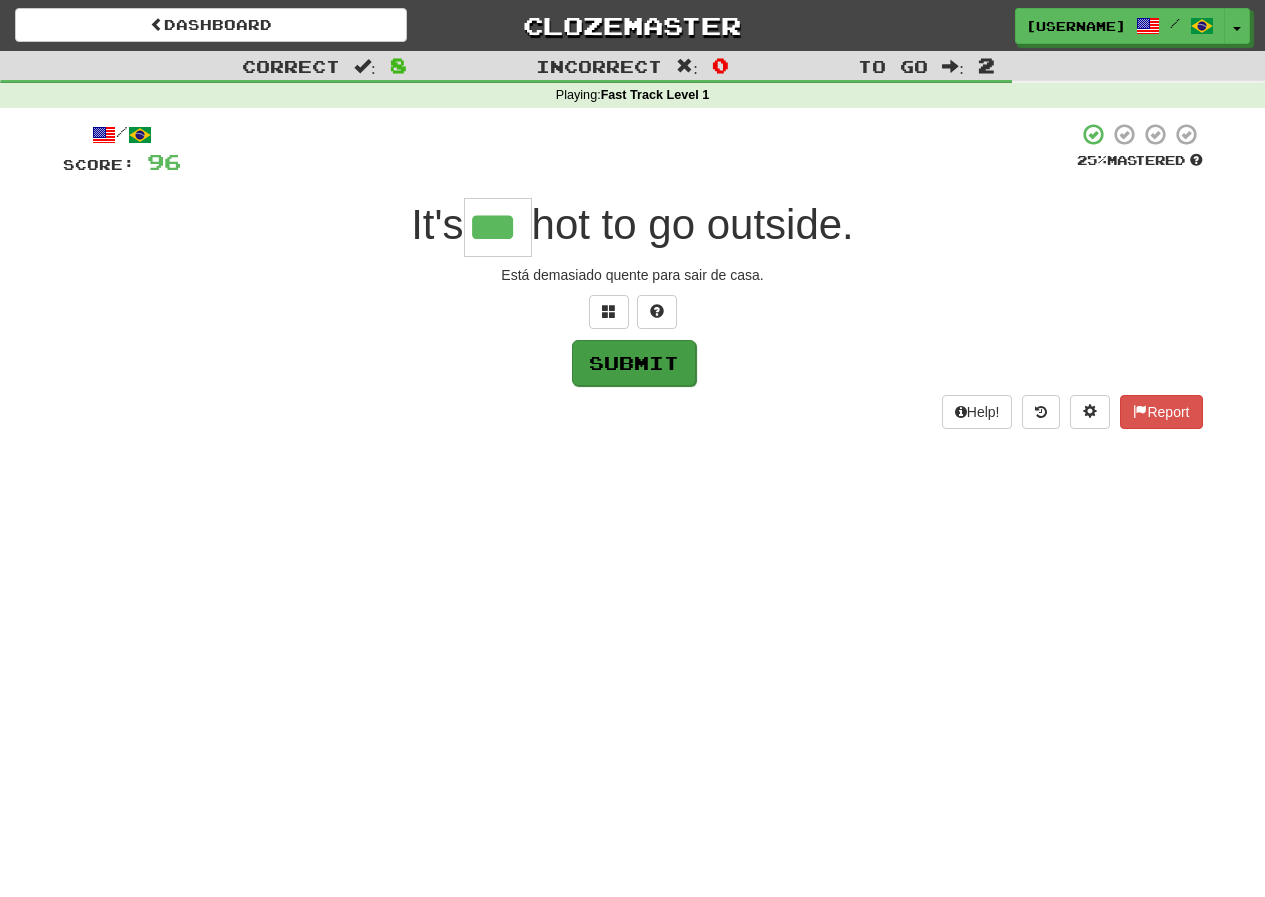 type on "***" 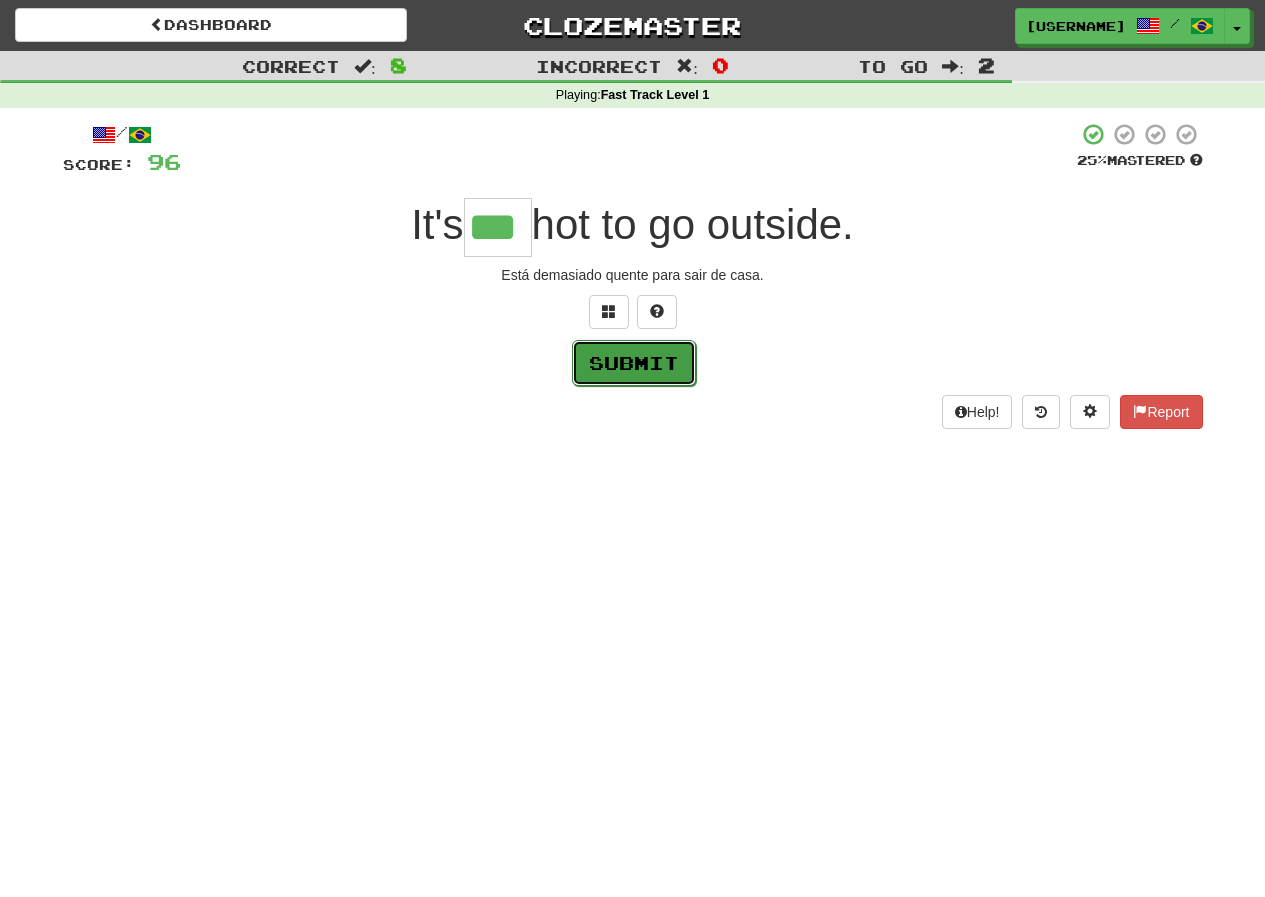 click on "Submit" at bounding box center [634, 363] 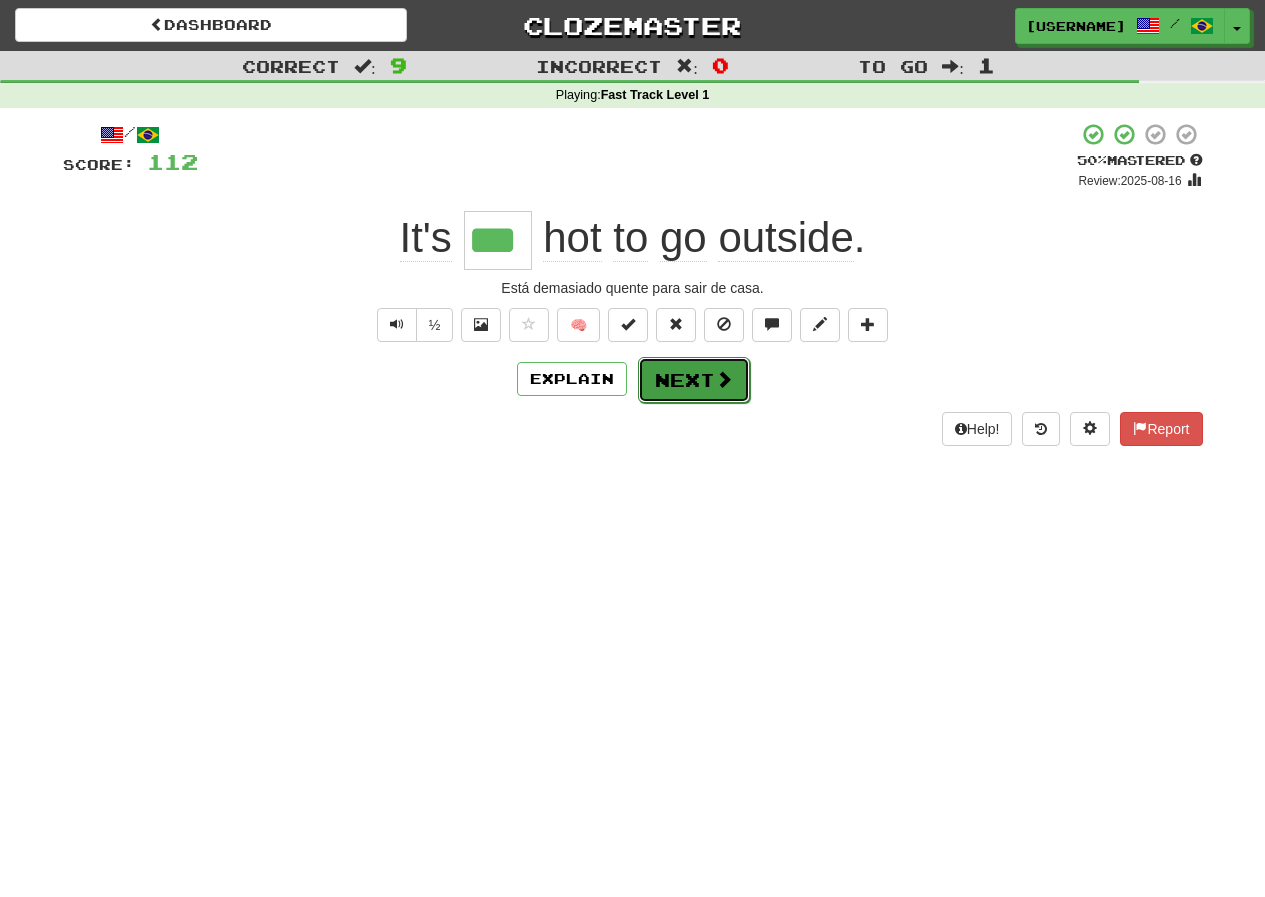 click on "Next" at bounding box center [694, 380] 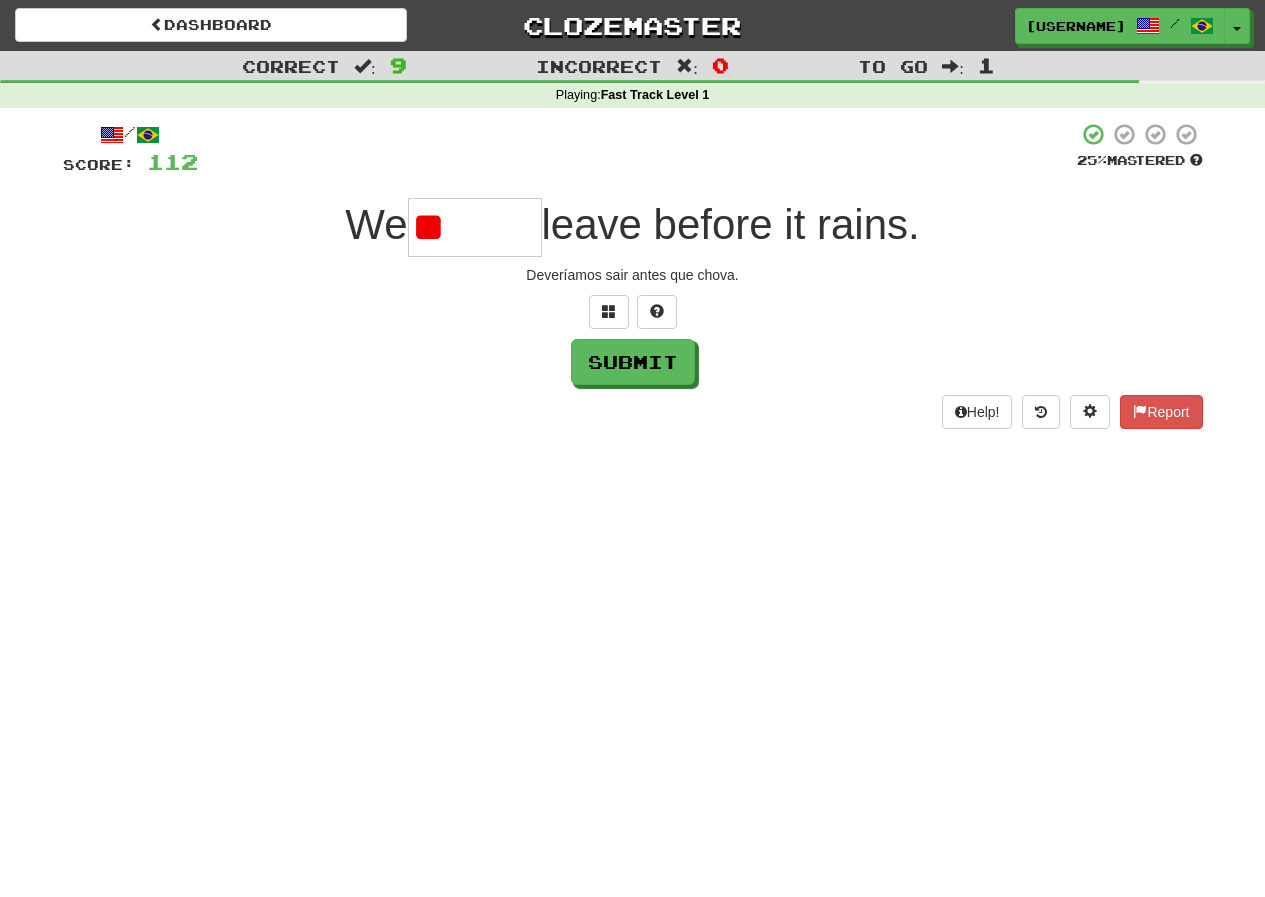type on "*" 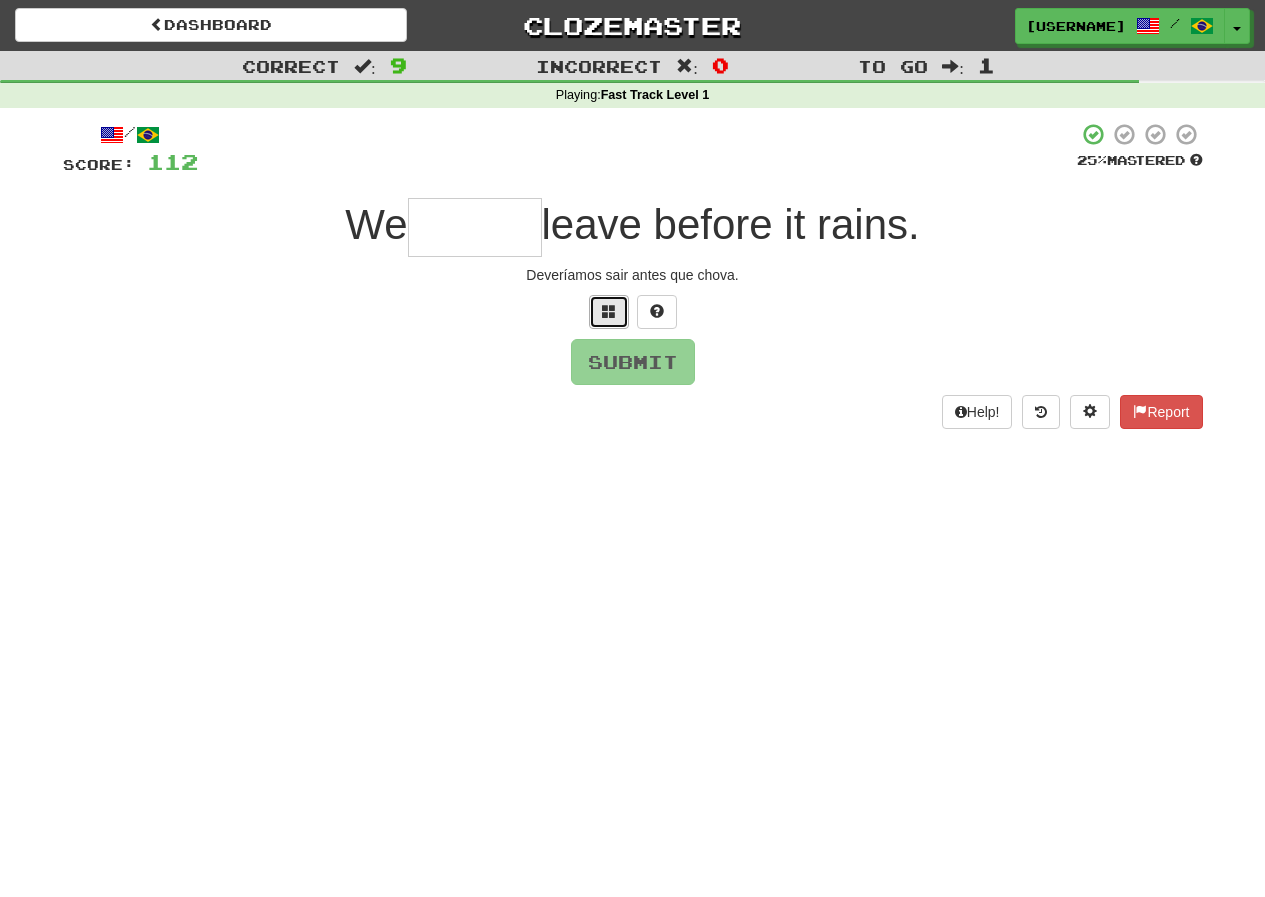 click at bounding box center [609, 311] 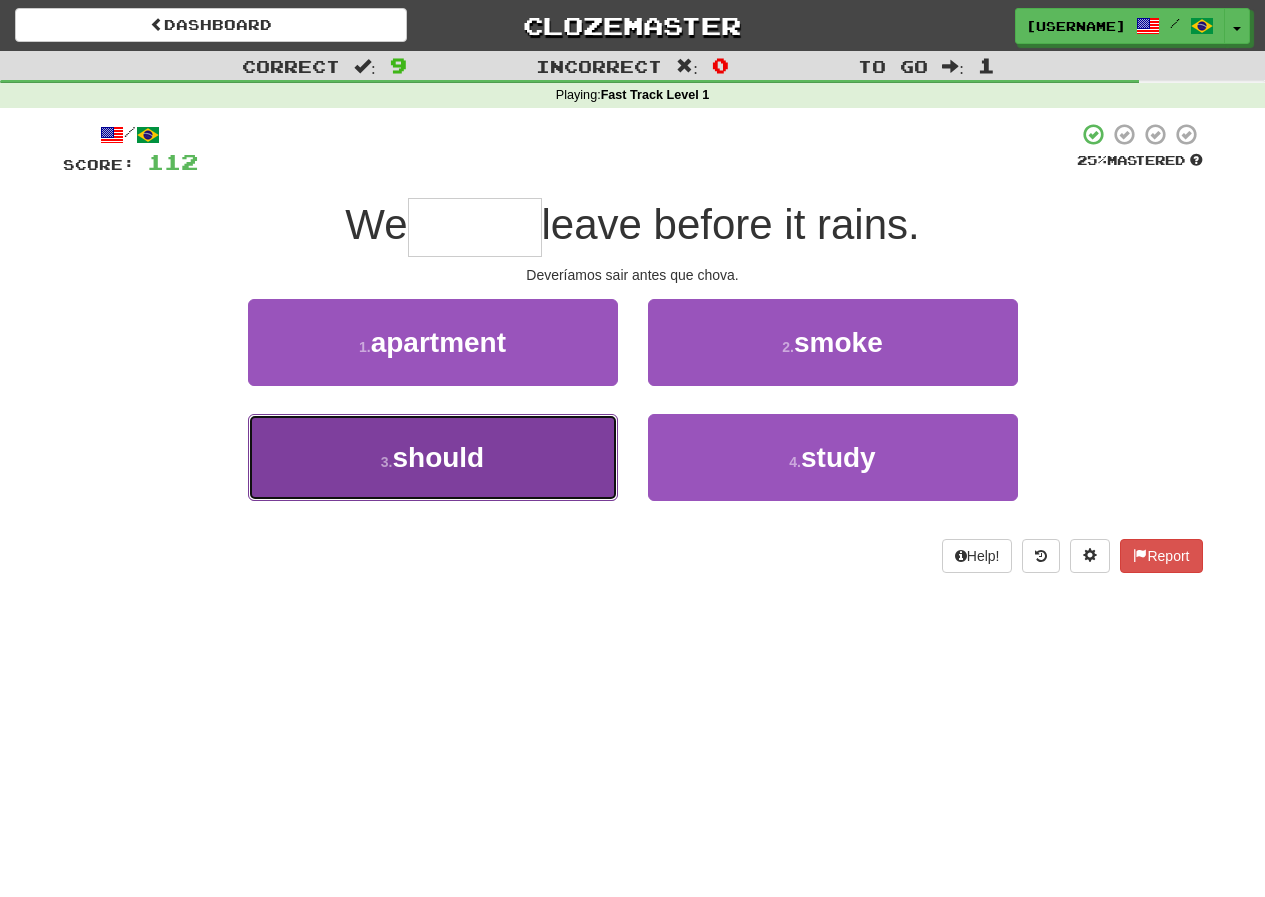 click on "should" at bounding box center (438, 457) 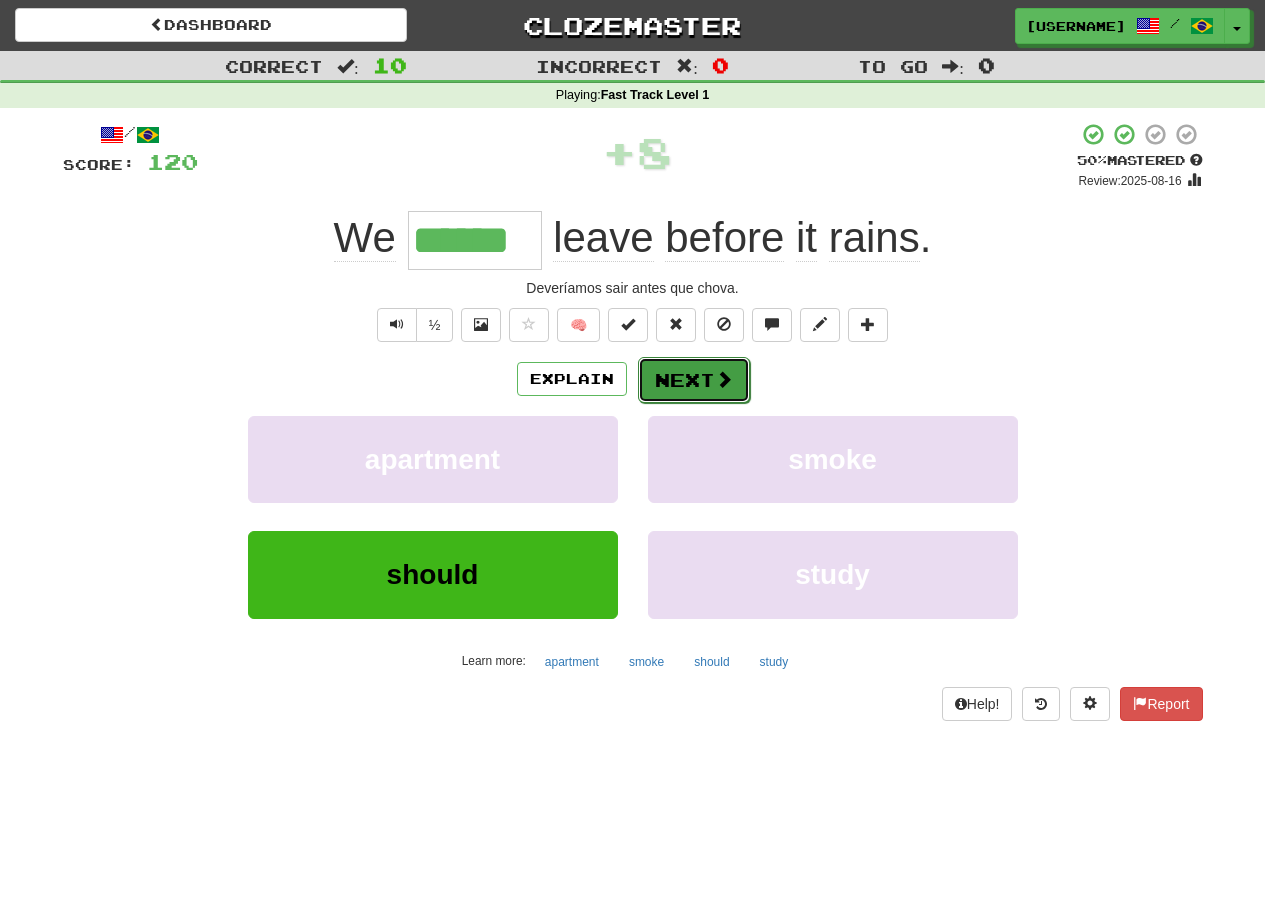 click on "Next" at bounding box center [694, 380] 